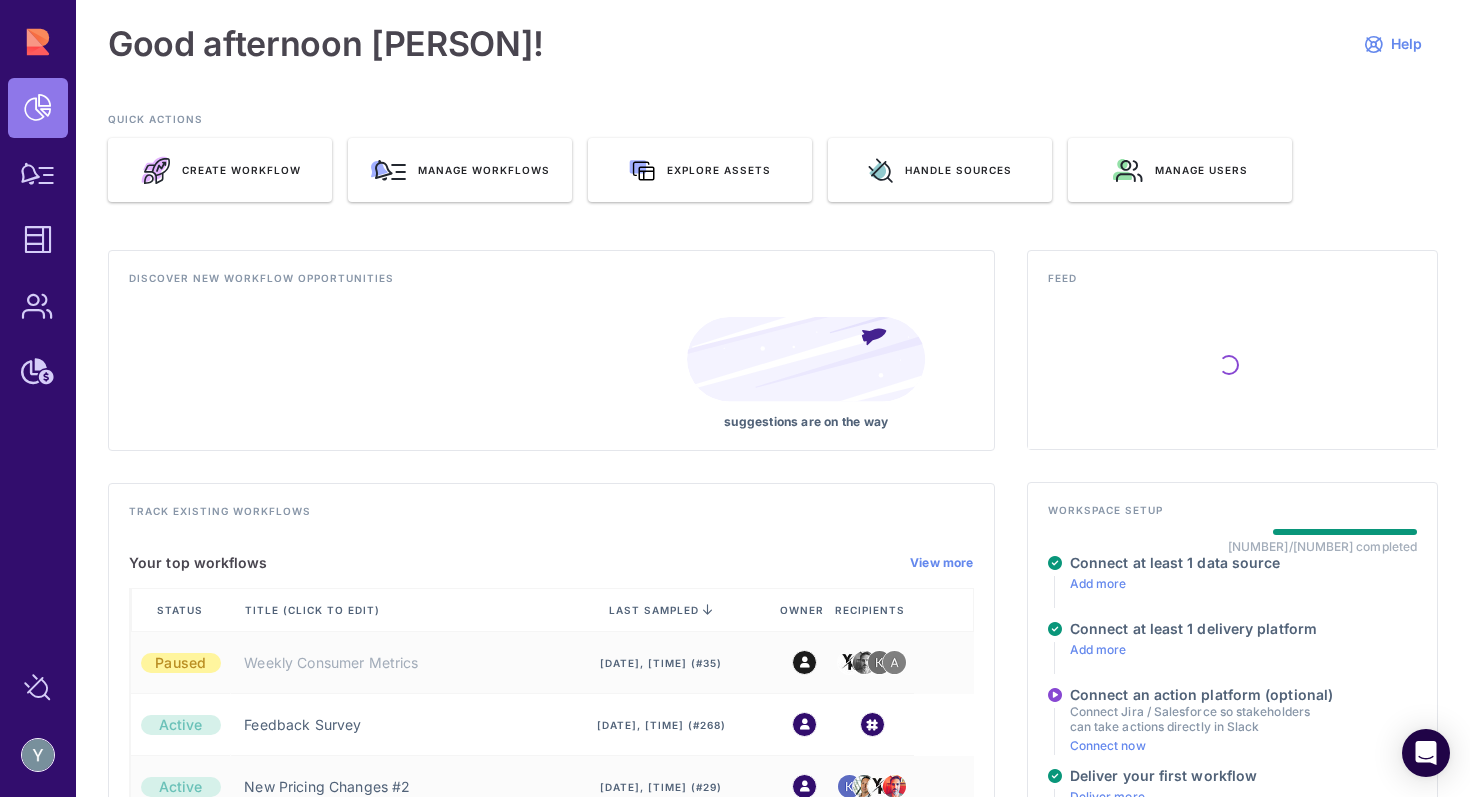 scroll, scrollTop: 0, scrollLeft: 0, axis: both 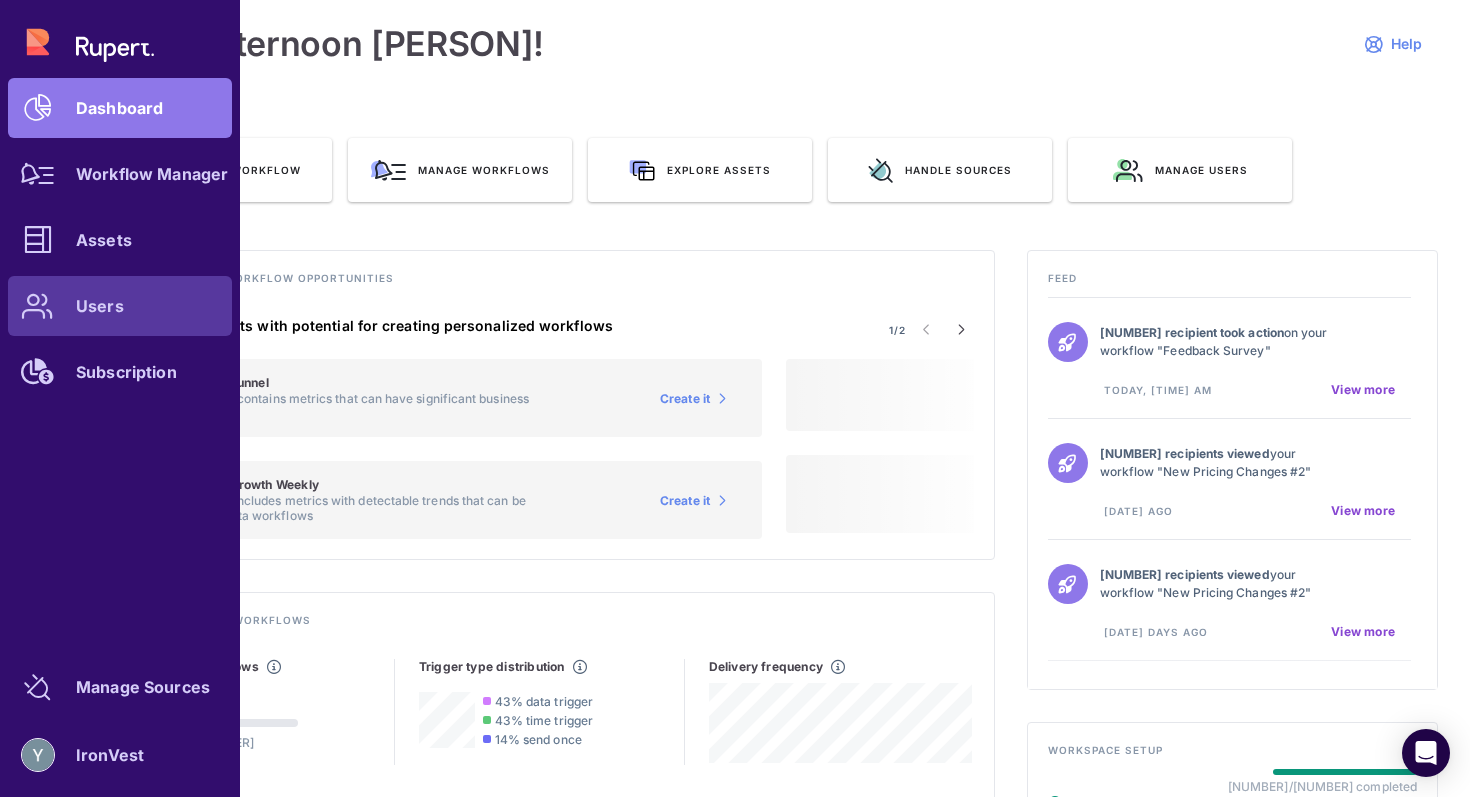 click on "Users" 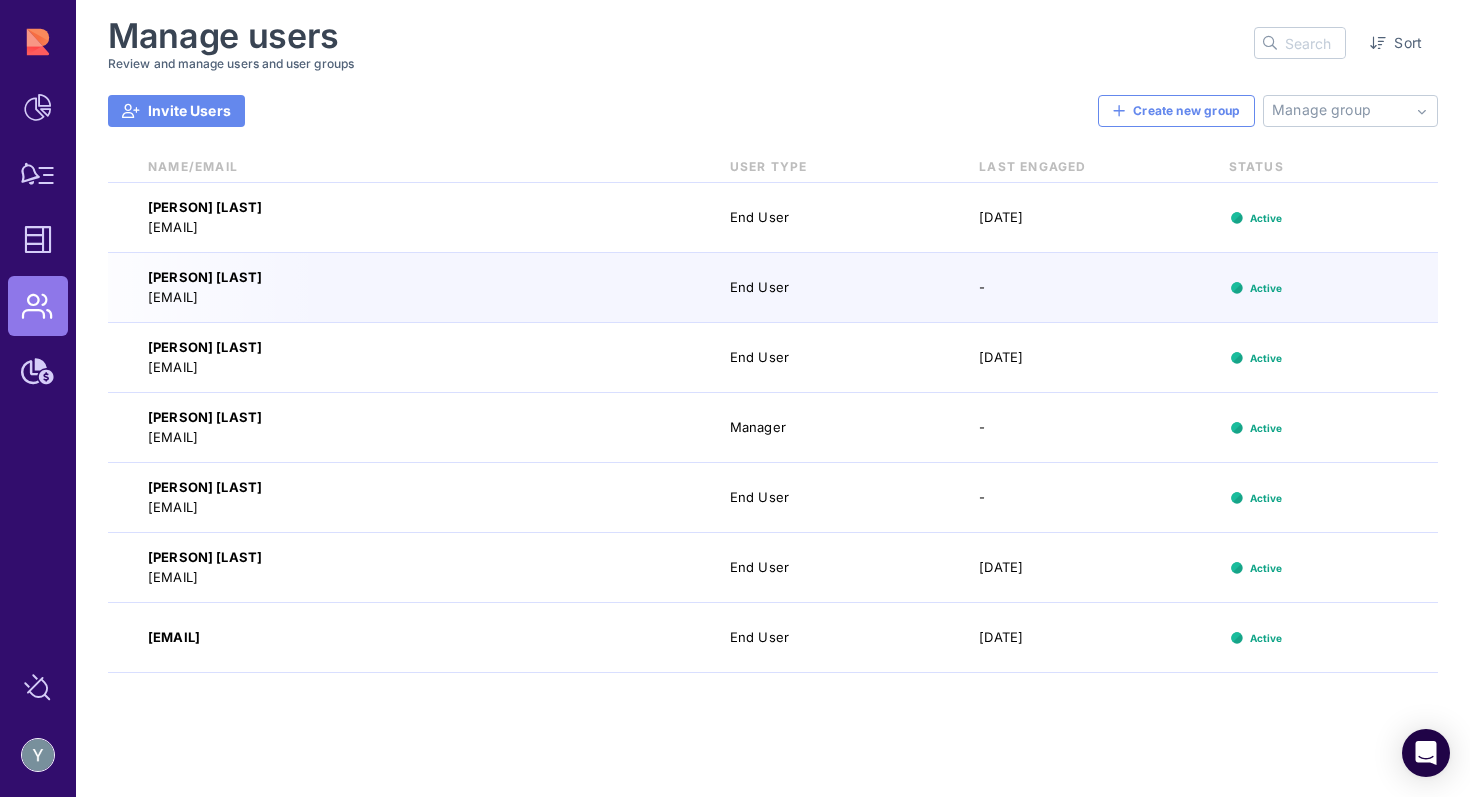 click on "[EMAIL]" 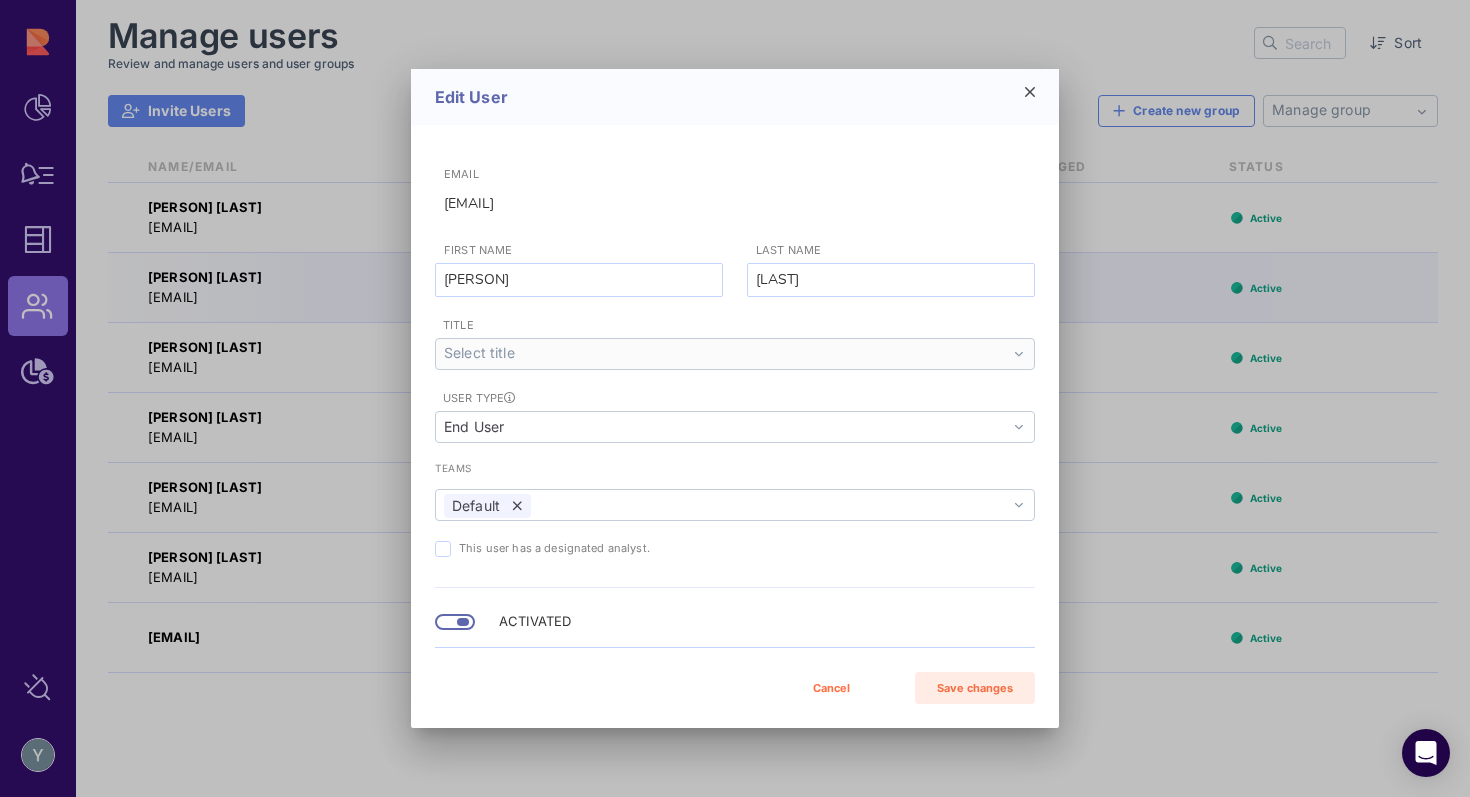 click on "Select title" 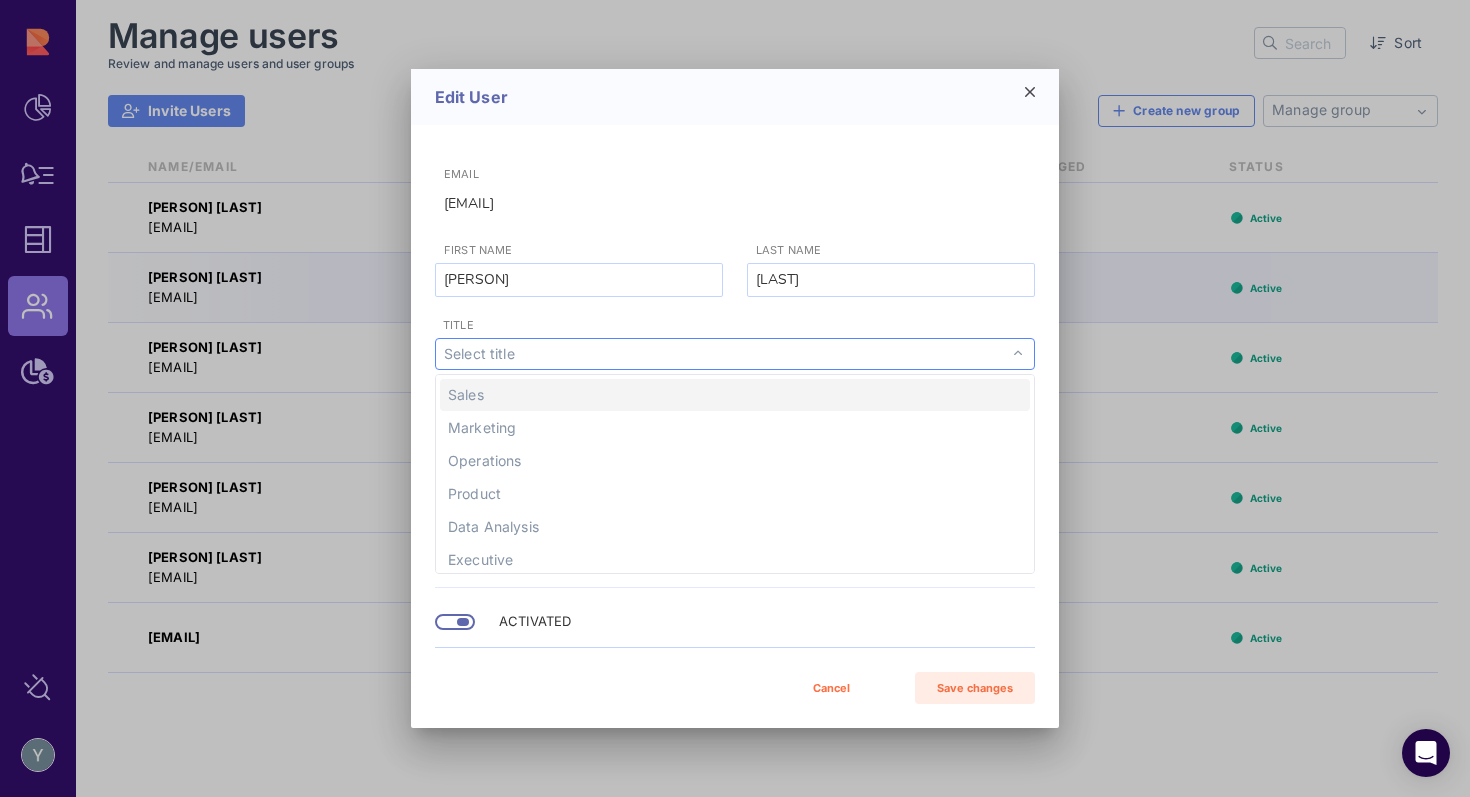 click on "Title Sales Marketing Operations Product Data Analysis Executive Other Data Eng Nothing found. List is empty." at bounding box center [735, 341] 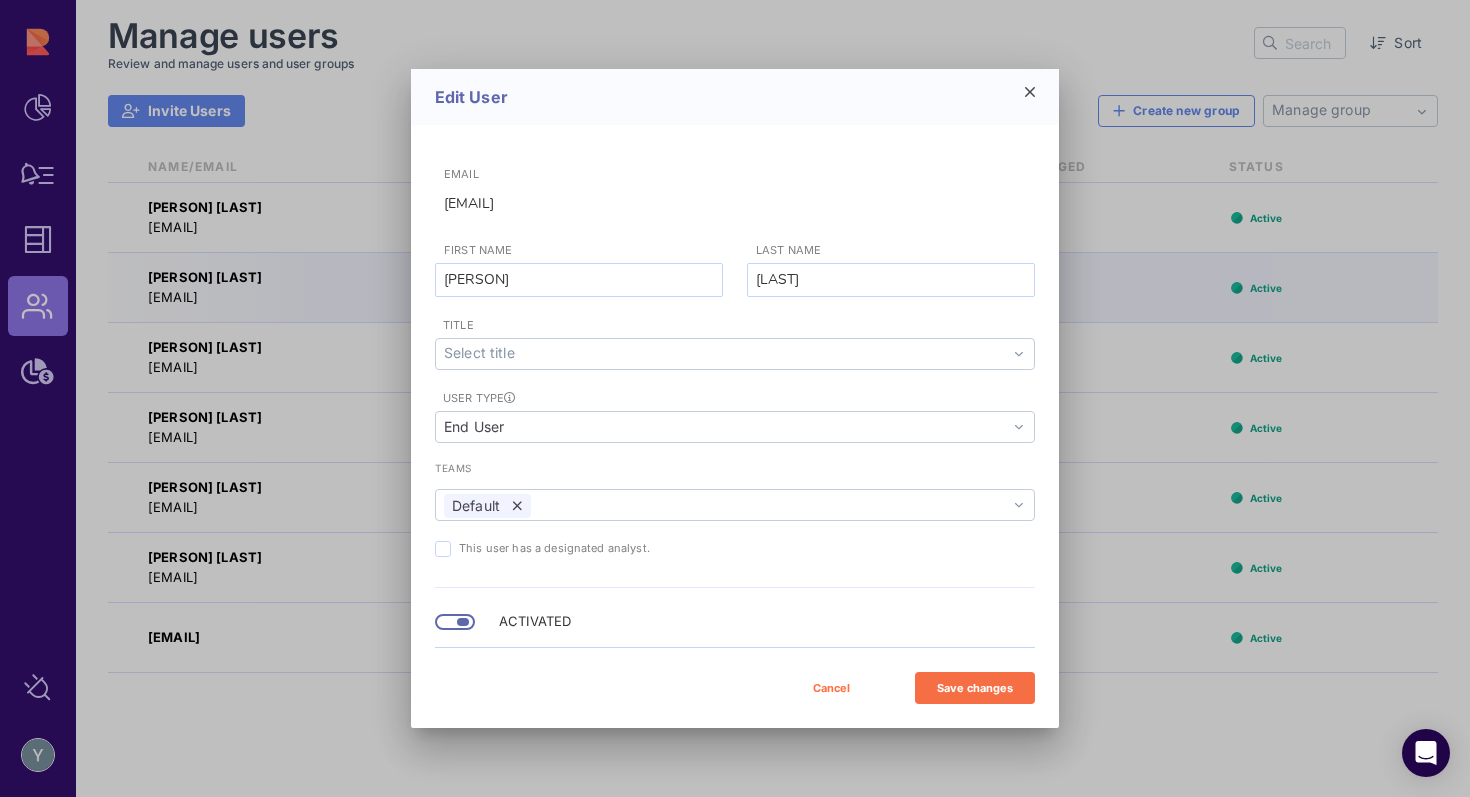 click on "Save changes" at bounding box center (975, 688) 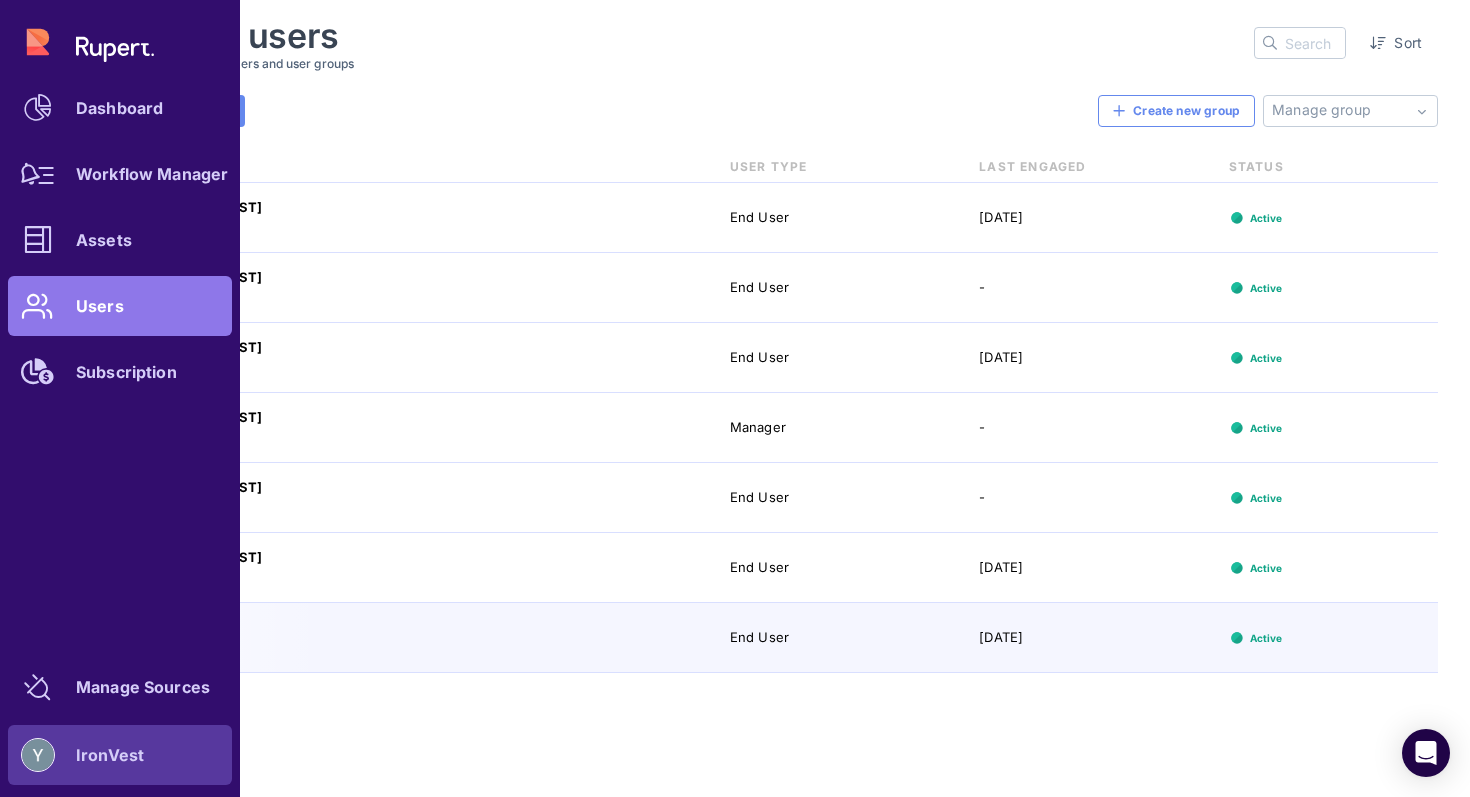 click at bounding box center [38, 755] 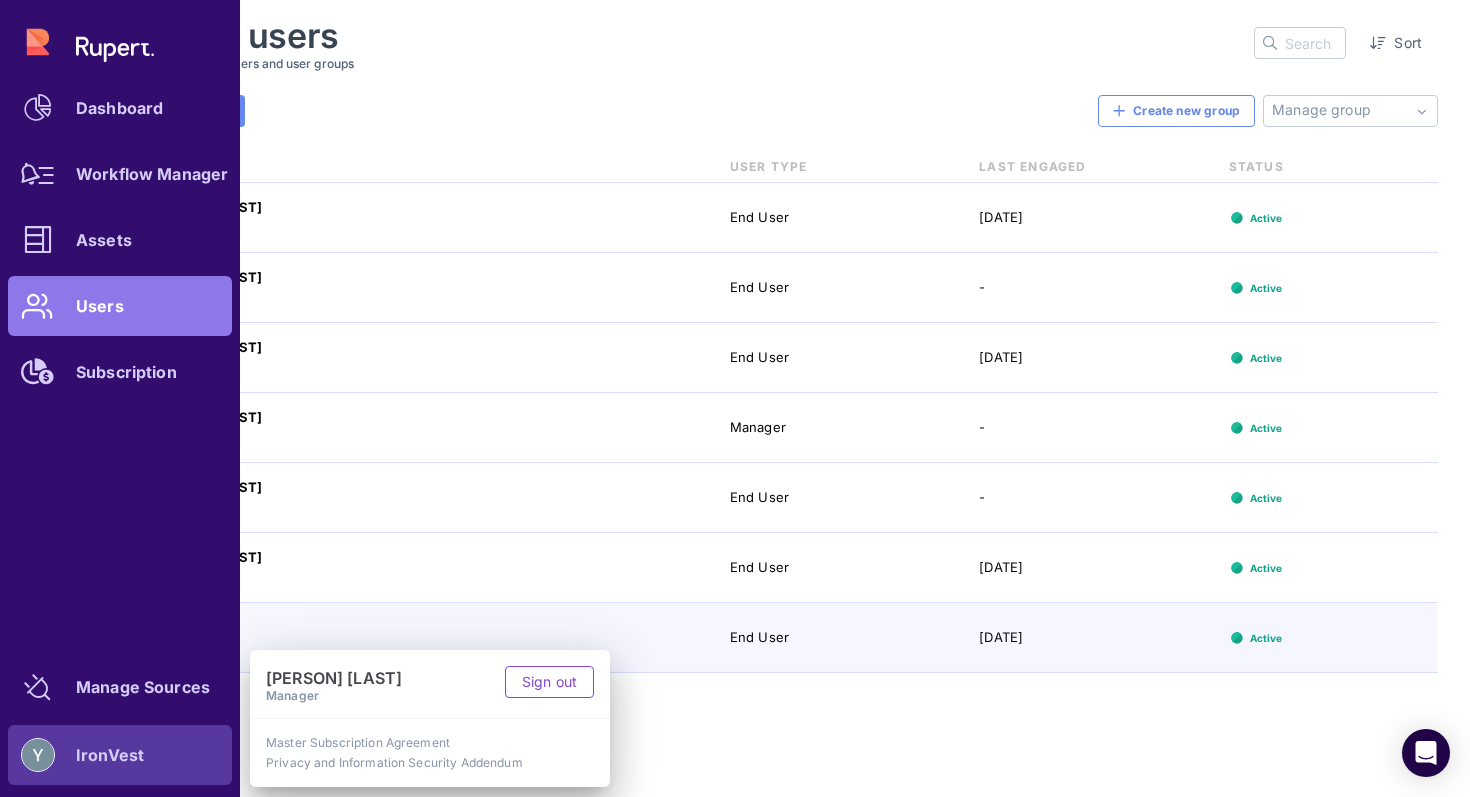 click on "Manage Sources" 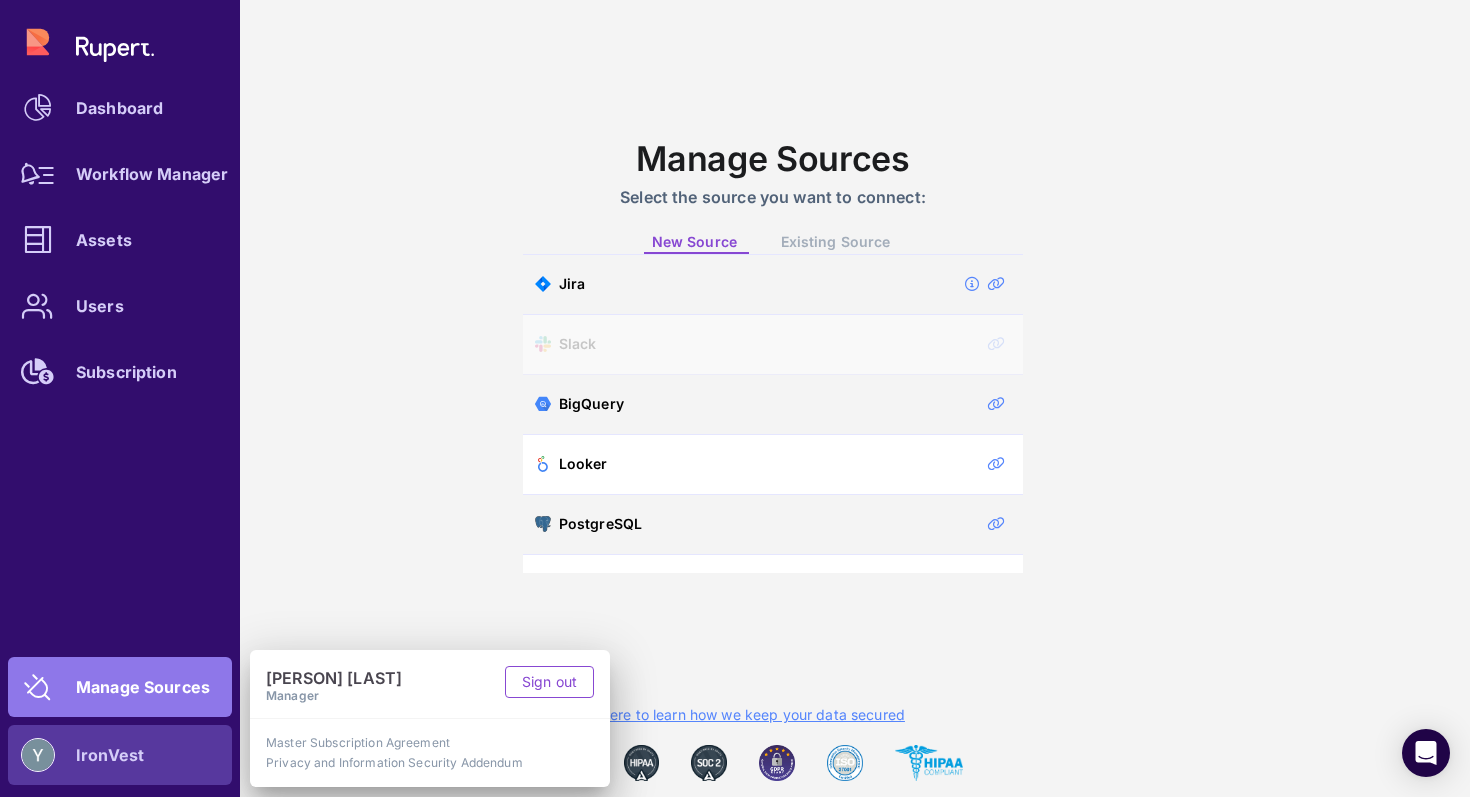 click on "Manage Sources  Select the source you want to connect: New Source Existing Source Jira Slack BigQuery Looker PostgreSQL Redshift Snowflake Tableau salesforce Different source type Click here to learn how we keep your data secured" at bounding box center (773, 398) 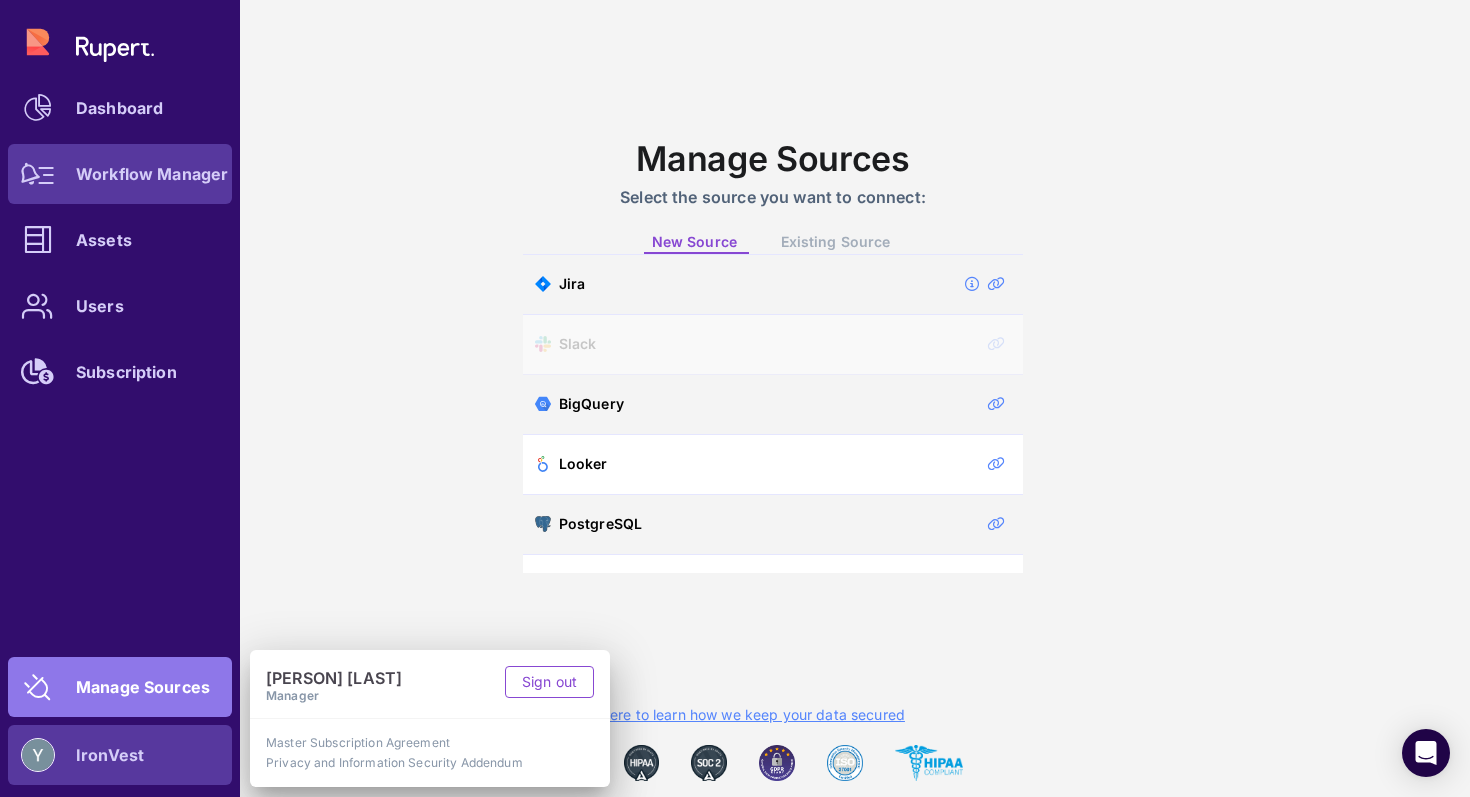 click on "Workflow Manager" 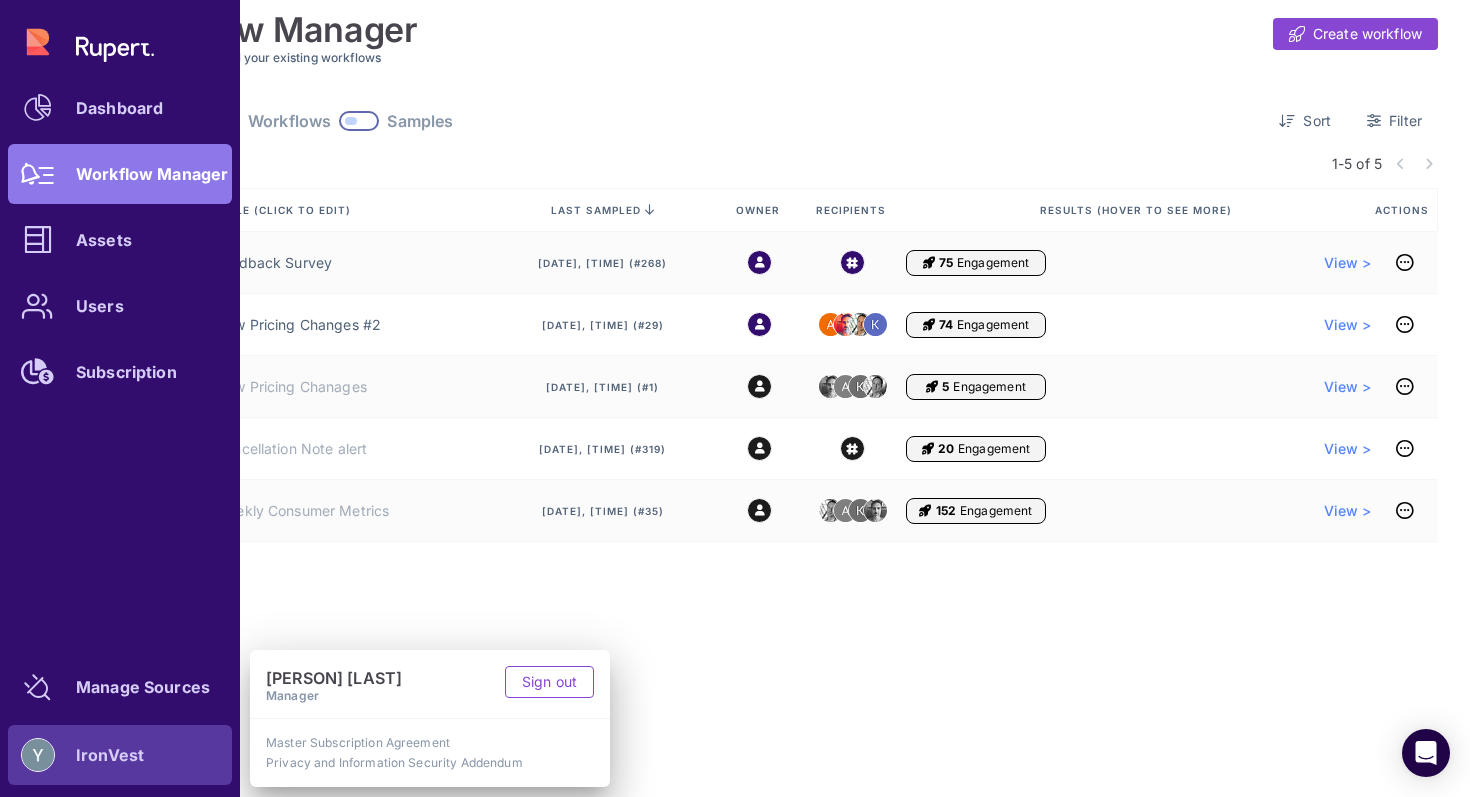 click on "Master Subscription Agreement" at bounding box center [430, 743] 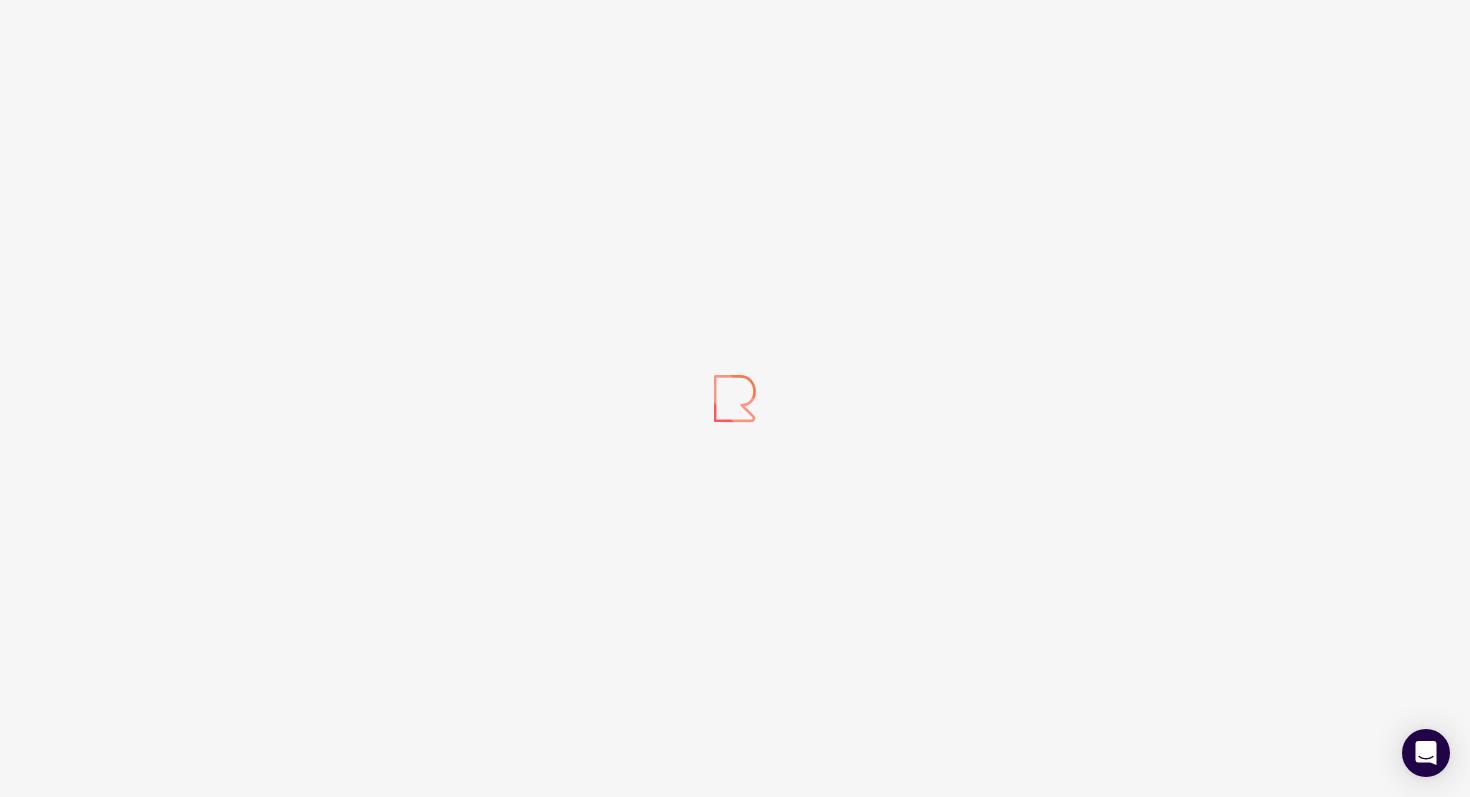 scroll, scrollTop: 0, scrollLeft: 0, axis: both 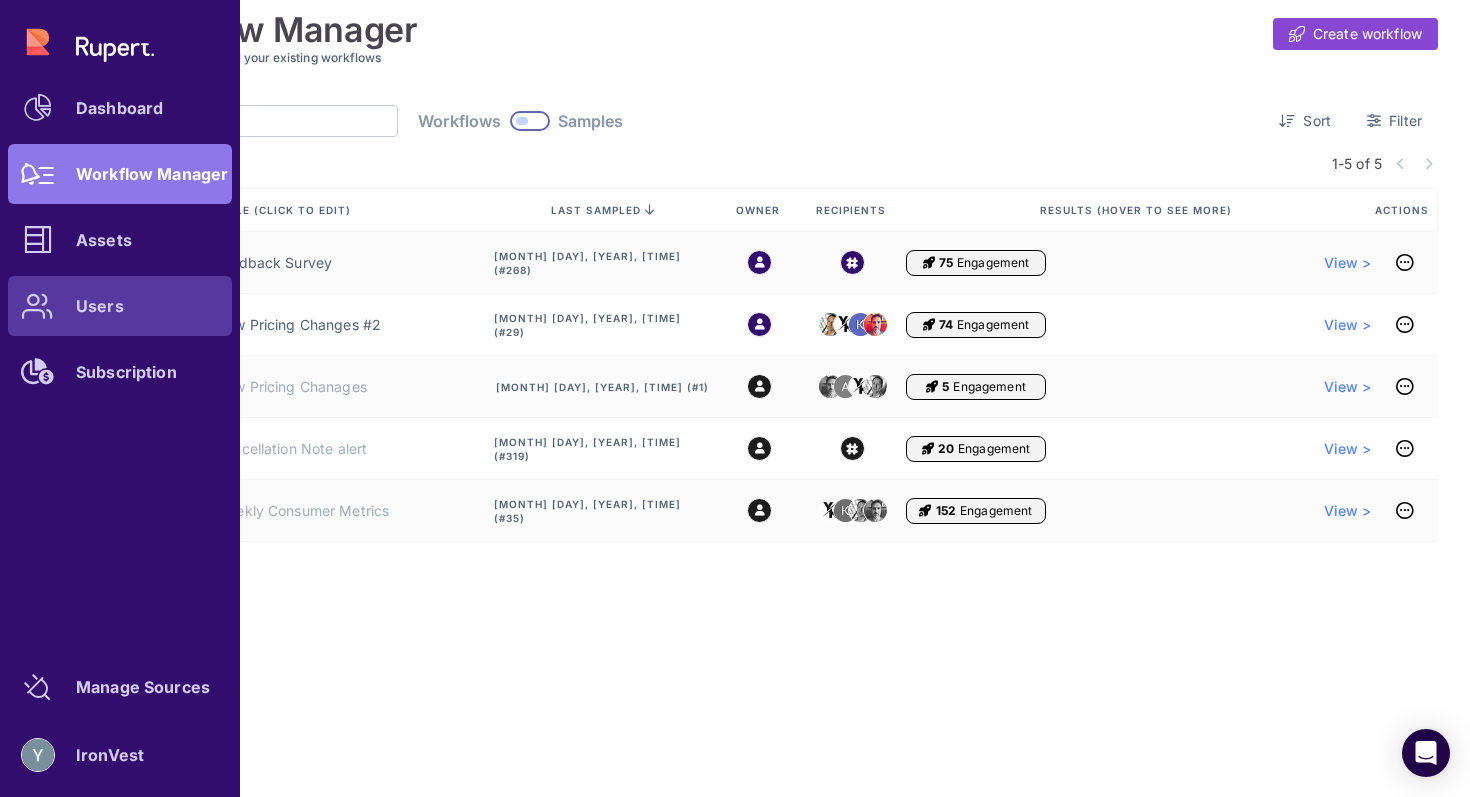 click on "Users" 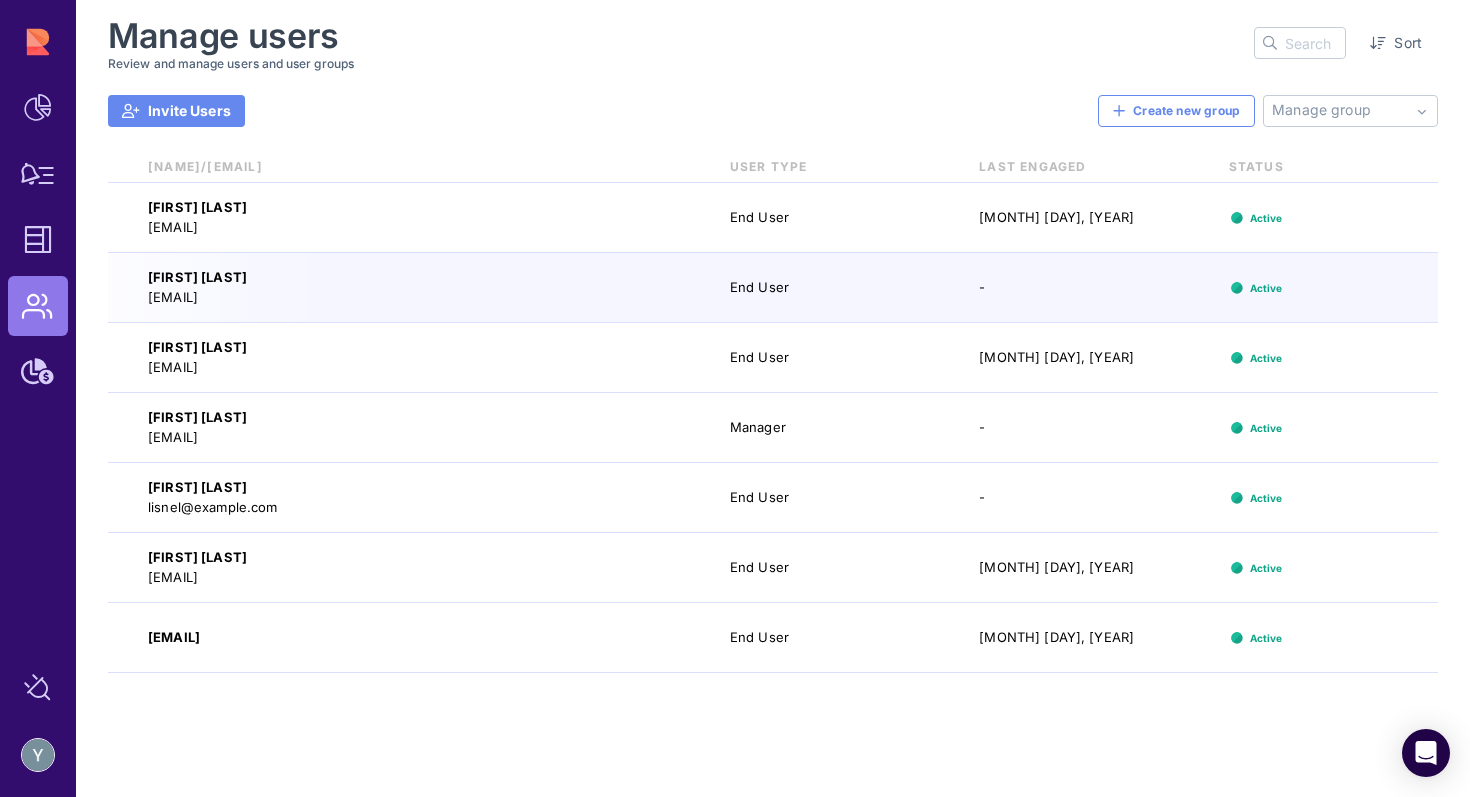click on "[EMAIL]" 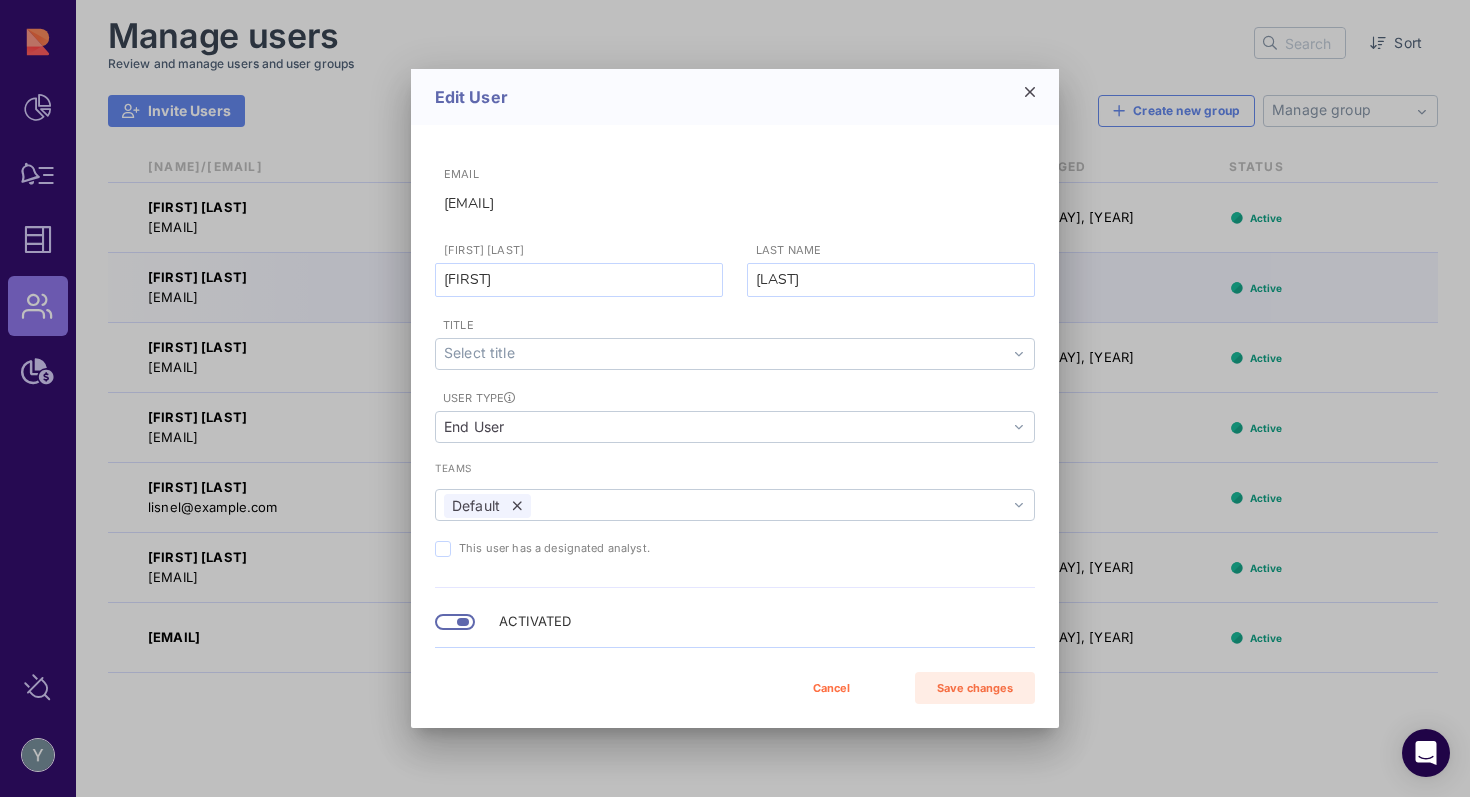 click 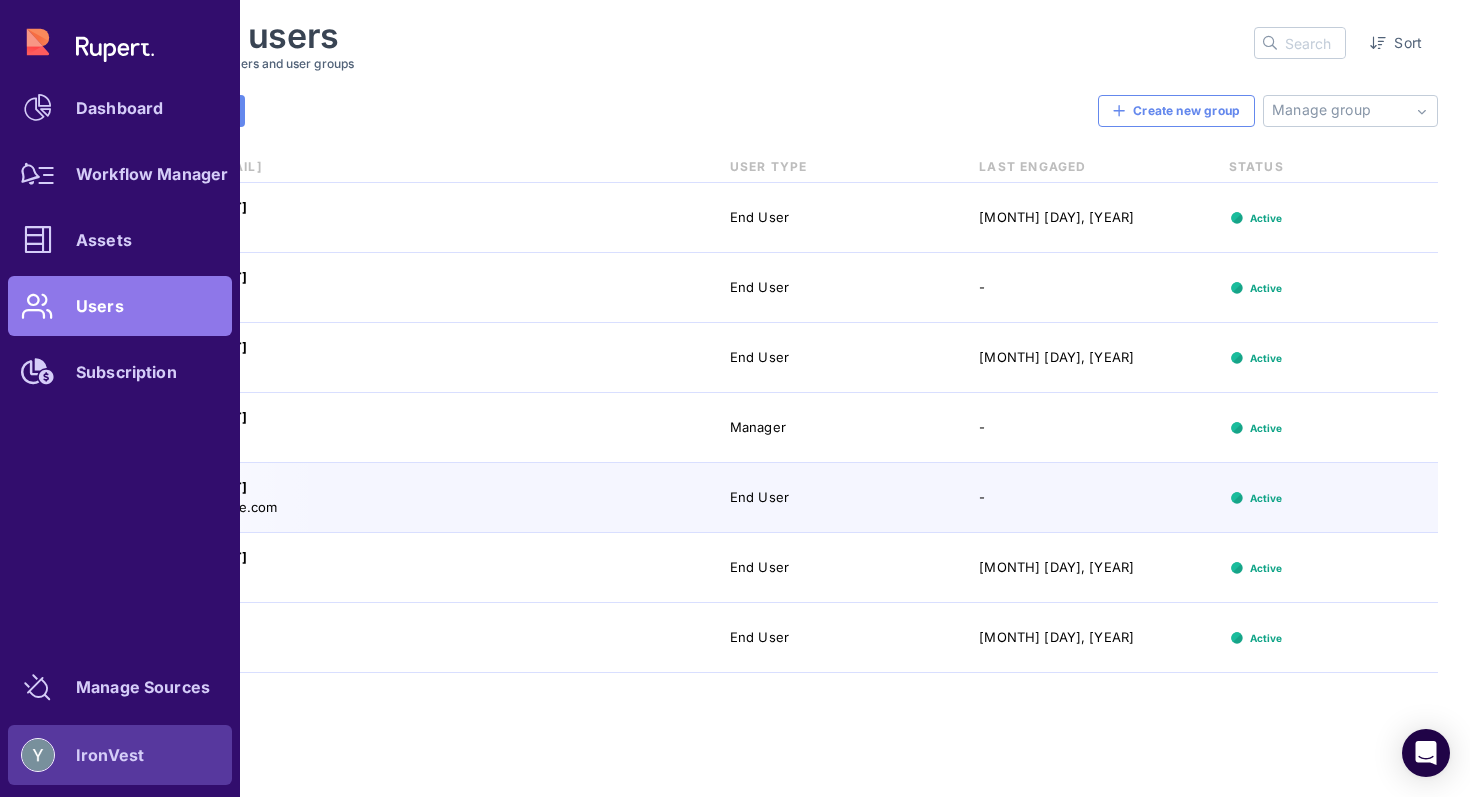click on "IronVest" at bounding box center (110, 755) 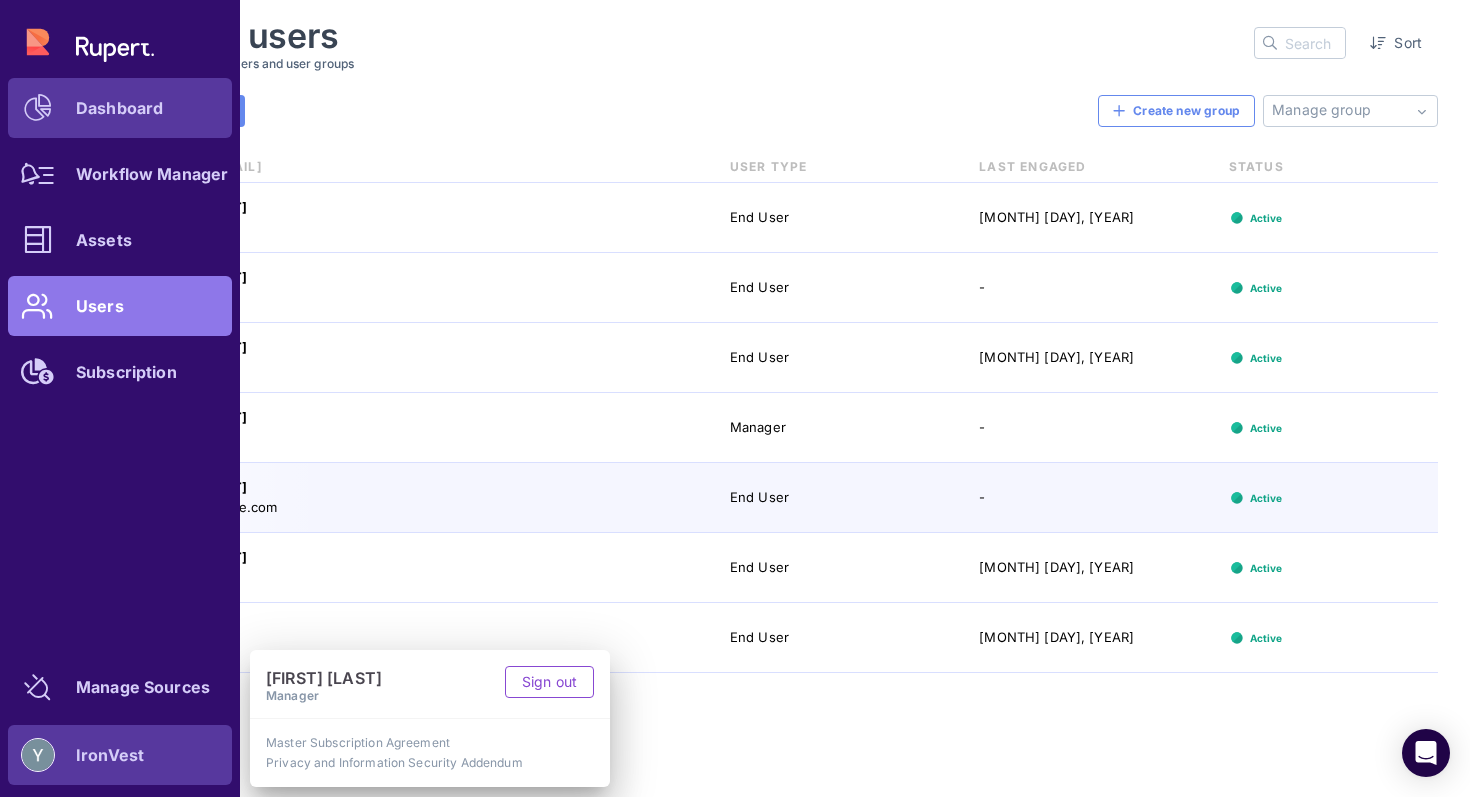 click on "Dashboard" 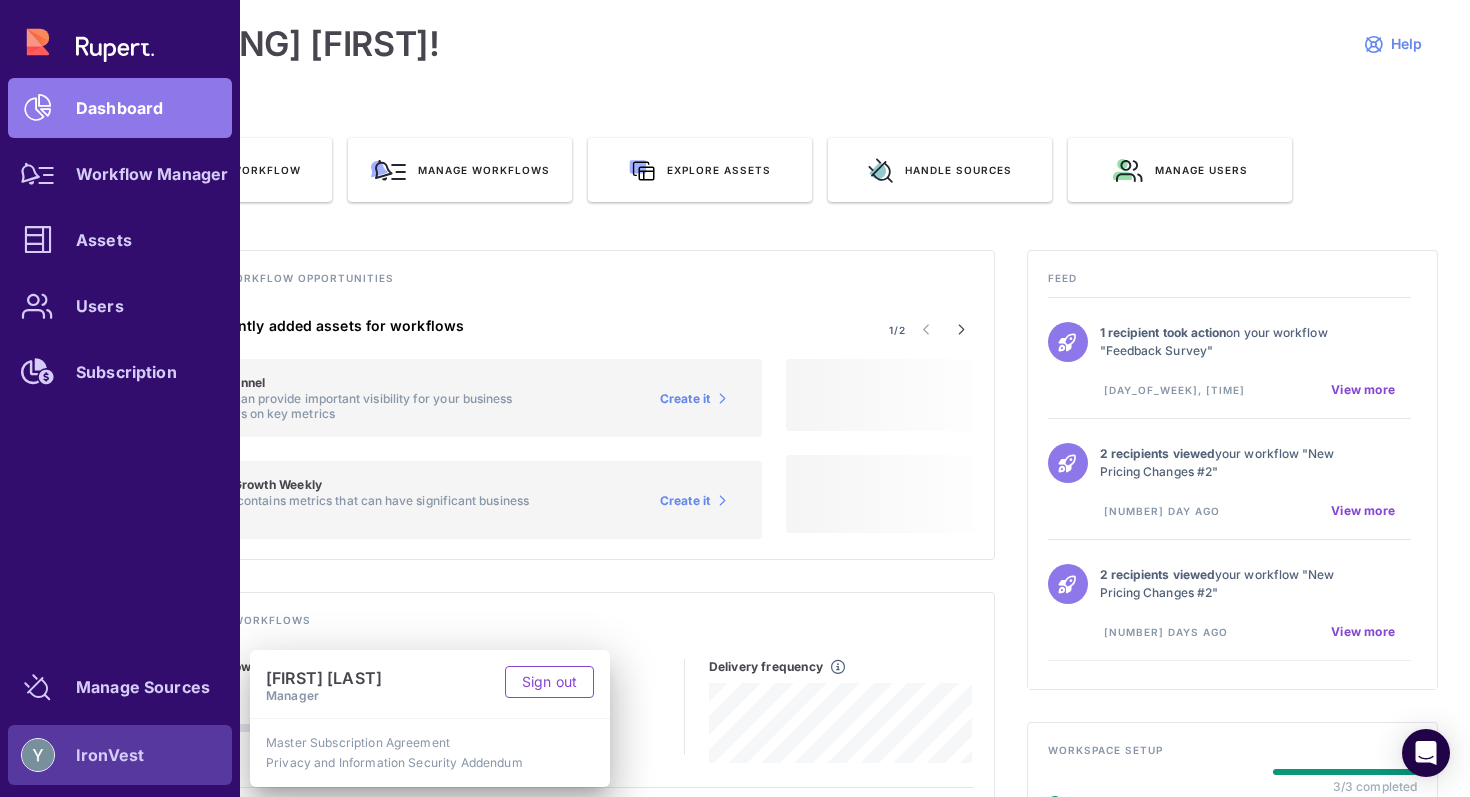 click on "QUICK ACTIONS  Create Workflow Manage workflows Explore assets Handle sources Manage users" at bounding box center [773, 133] 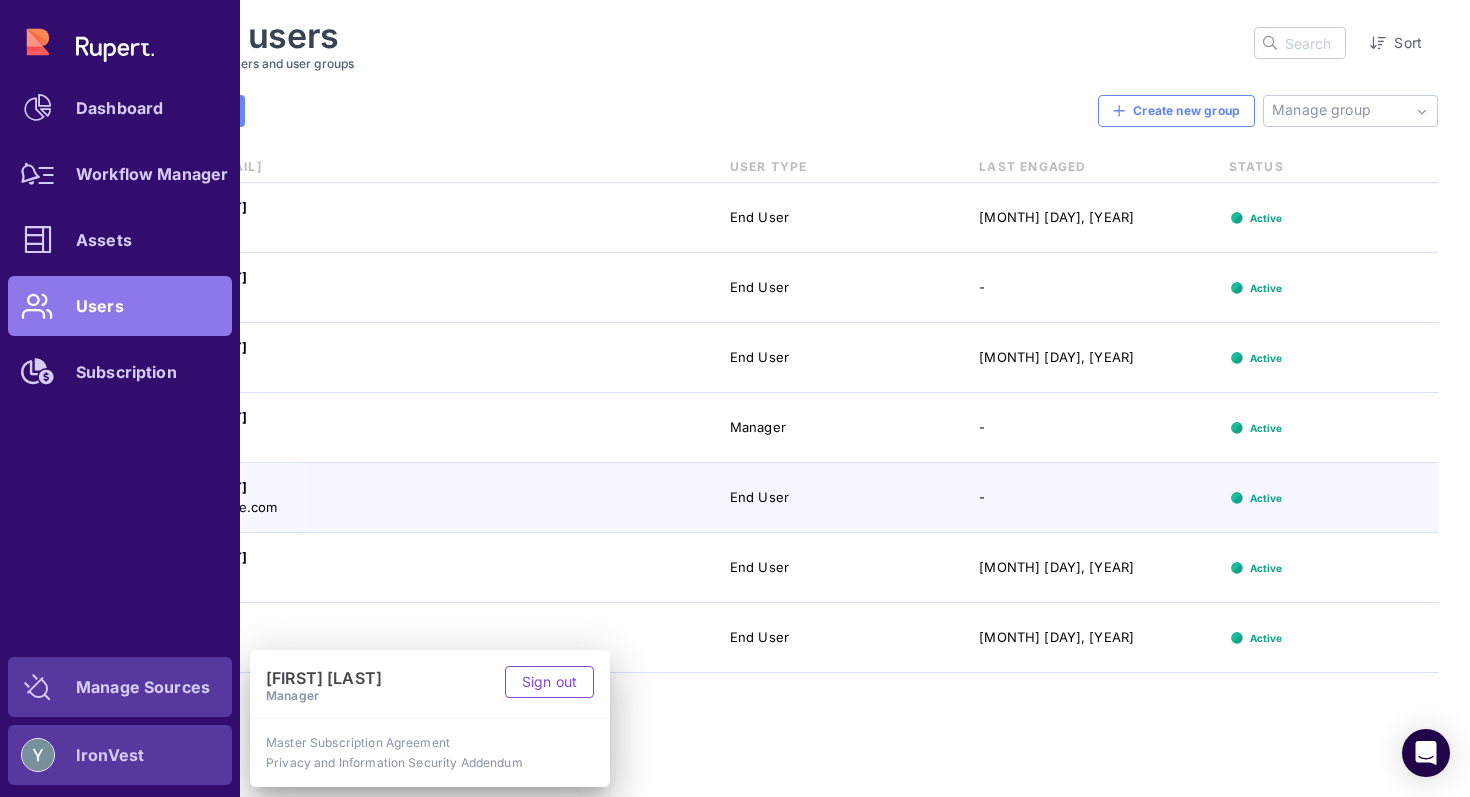 click on "Manage Sources" at bounding box center (120, 687) 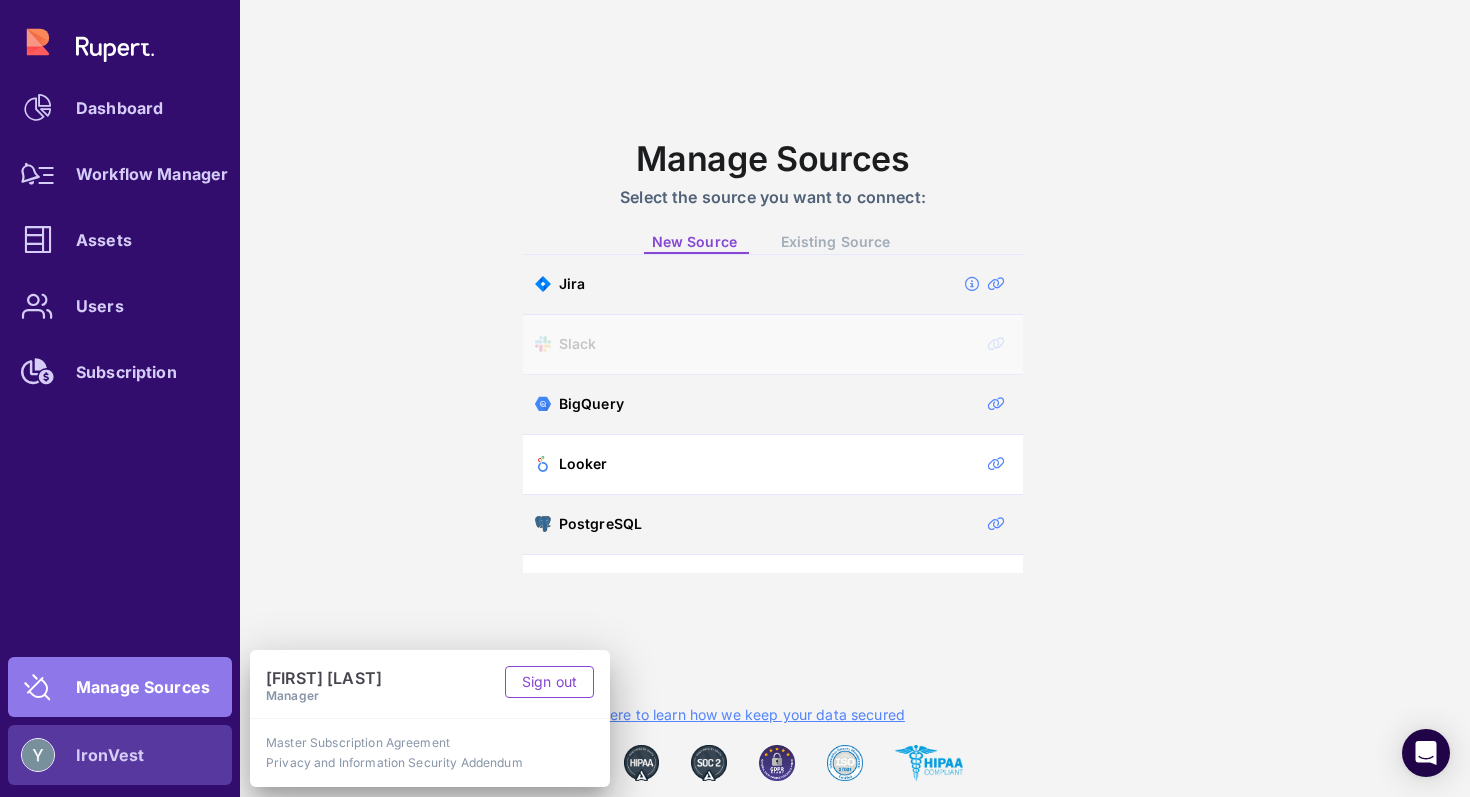 click on "Dashboard Workflow Manager Assets Users Subscription" at bounding box center [120, 207] 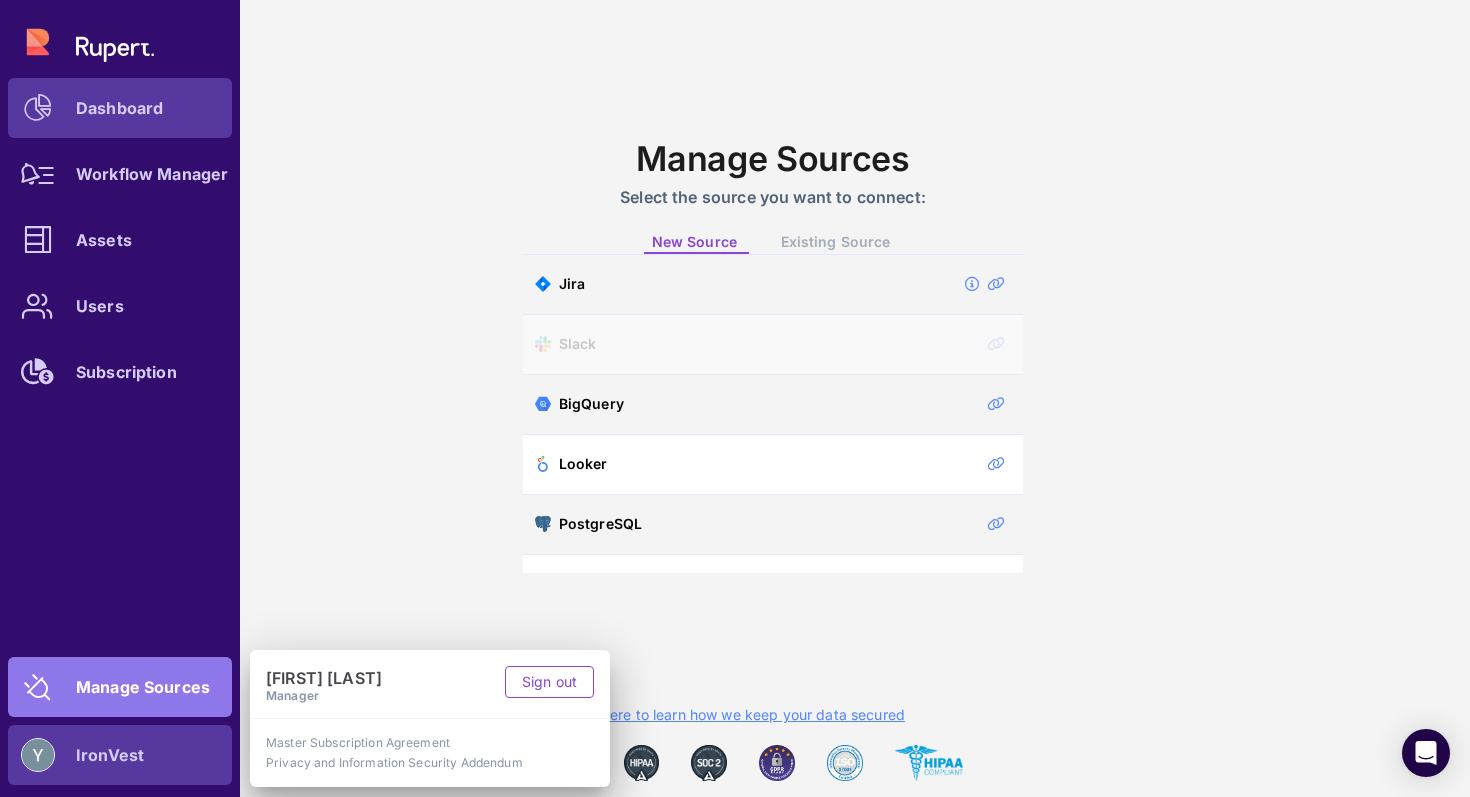 click on "Dashboard" 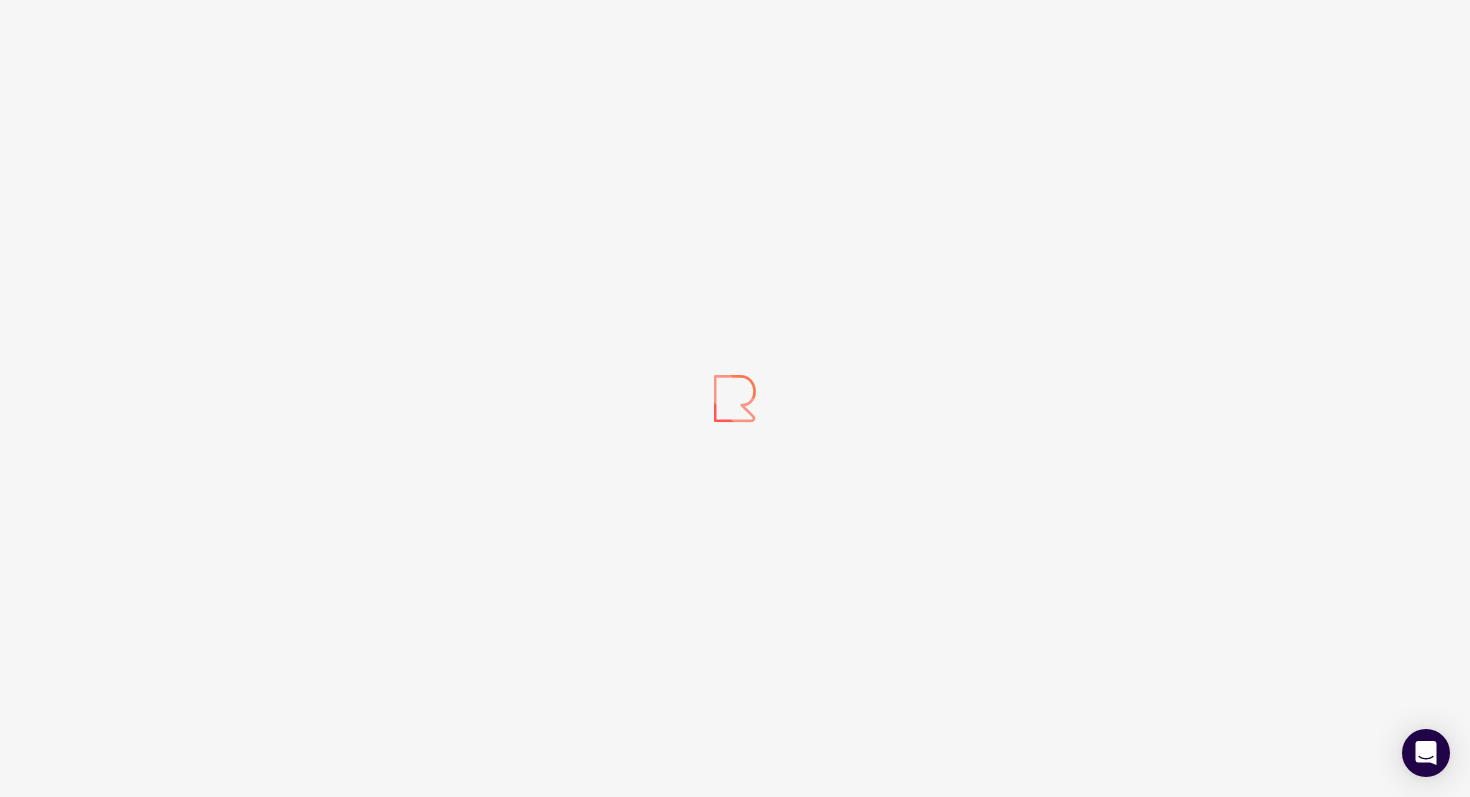 scroll, scrollTop: 0, scrollLeft: 0, axis: both 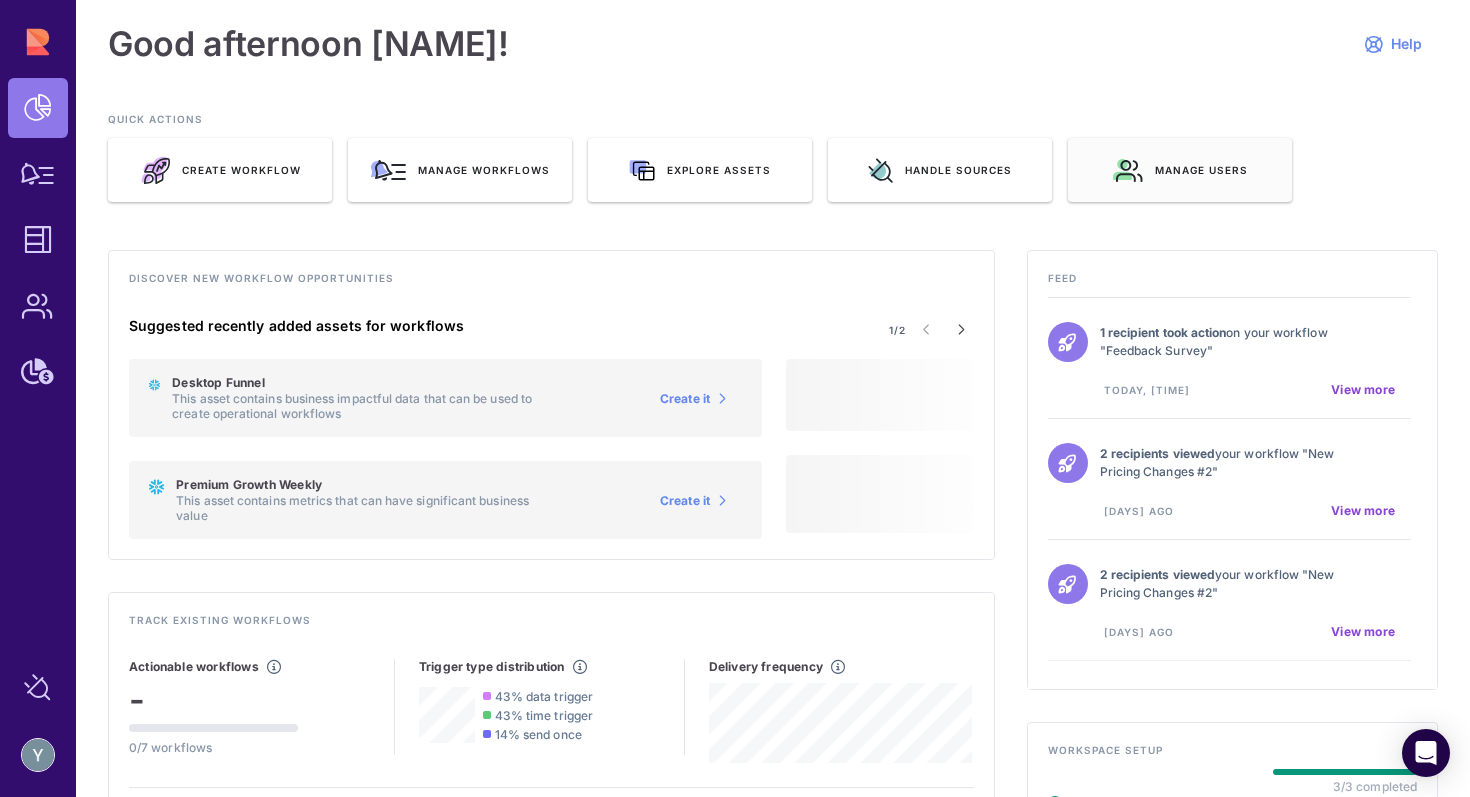 click on "Manage users" at bounding box center [1180, 170] 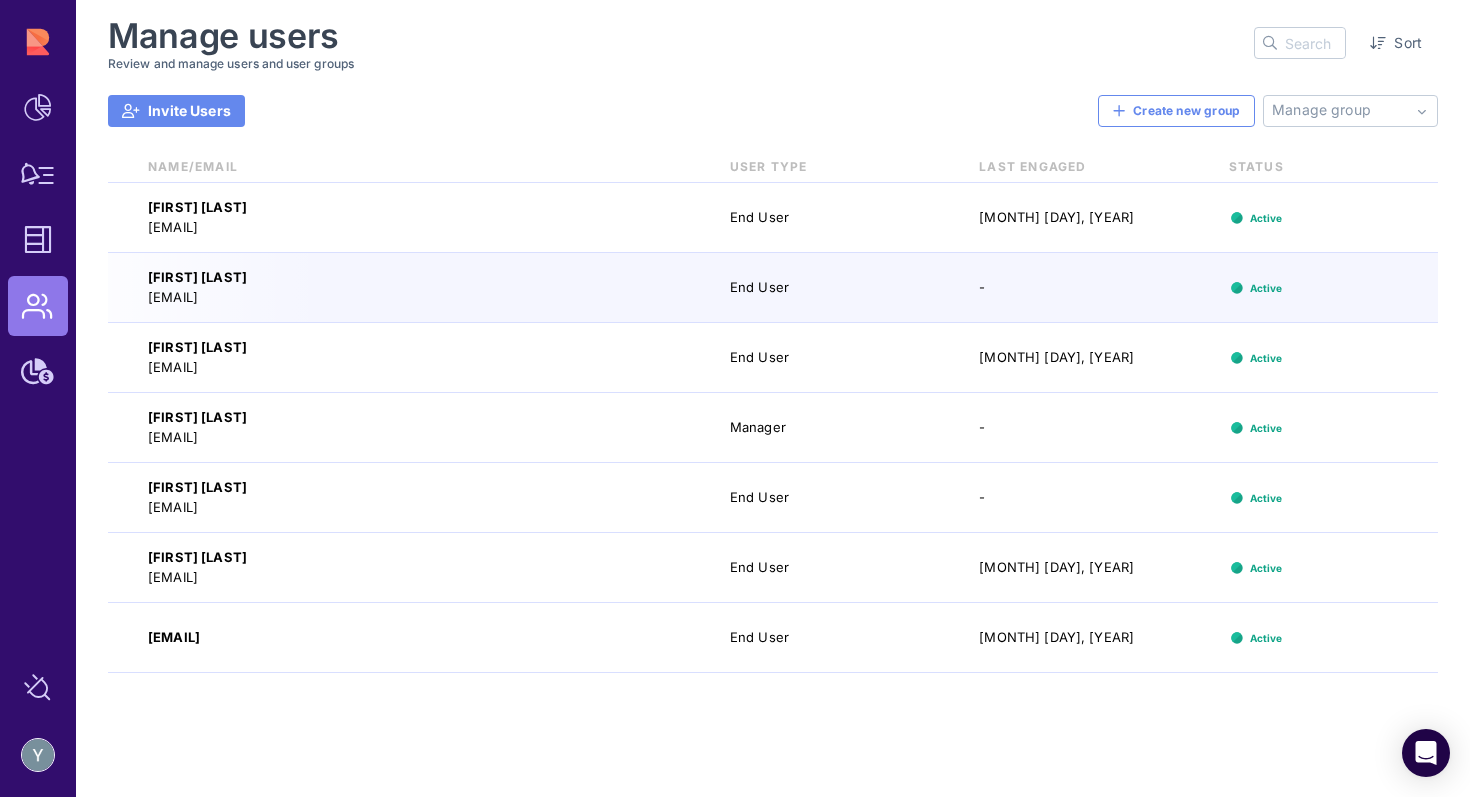 click on "[EMAIL]" 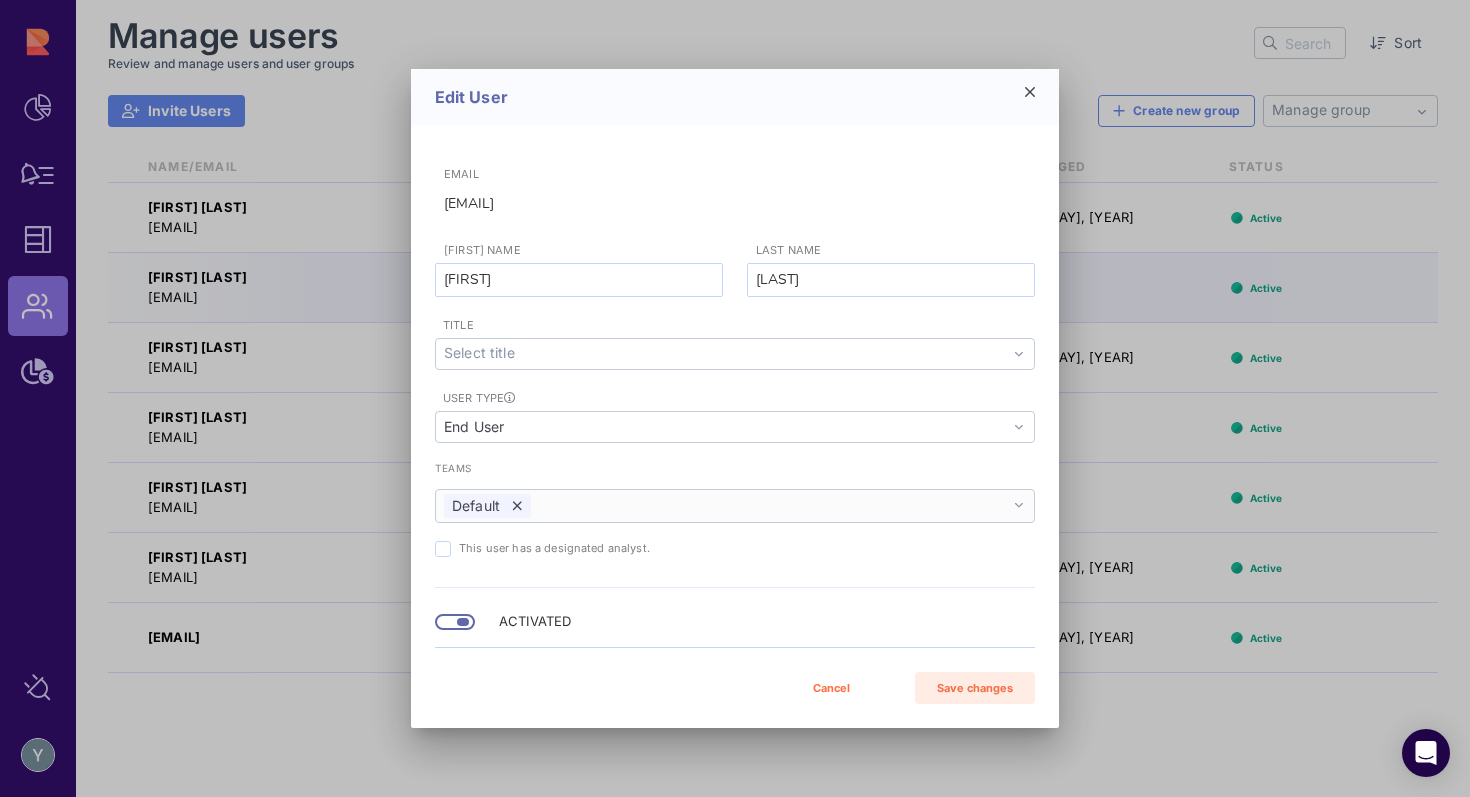 click on "Default" 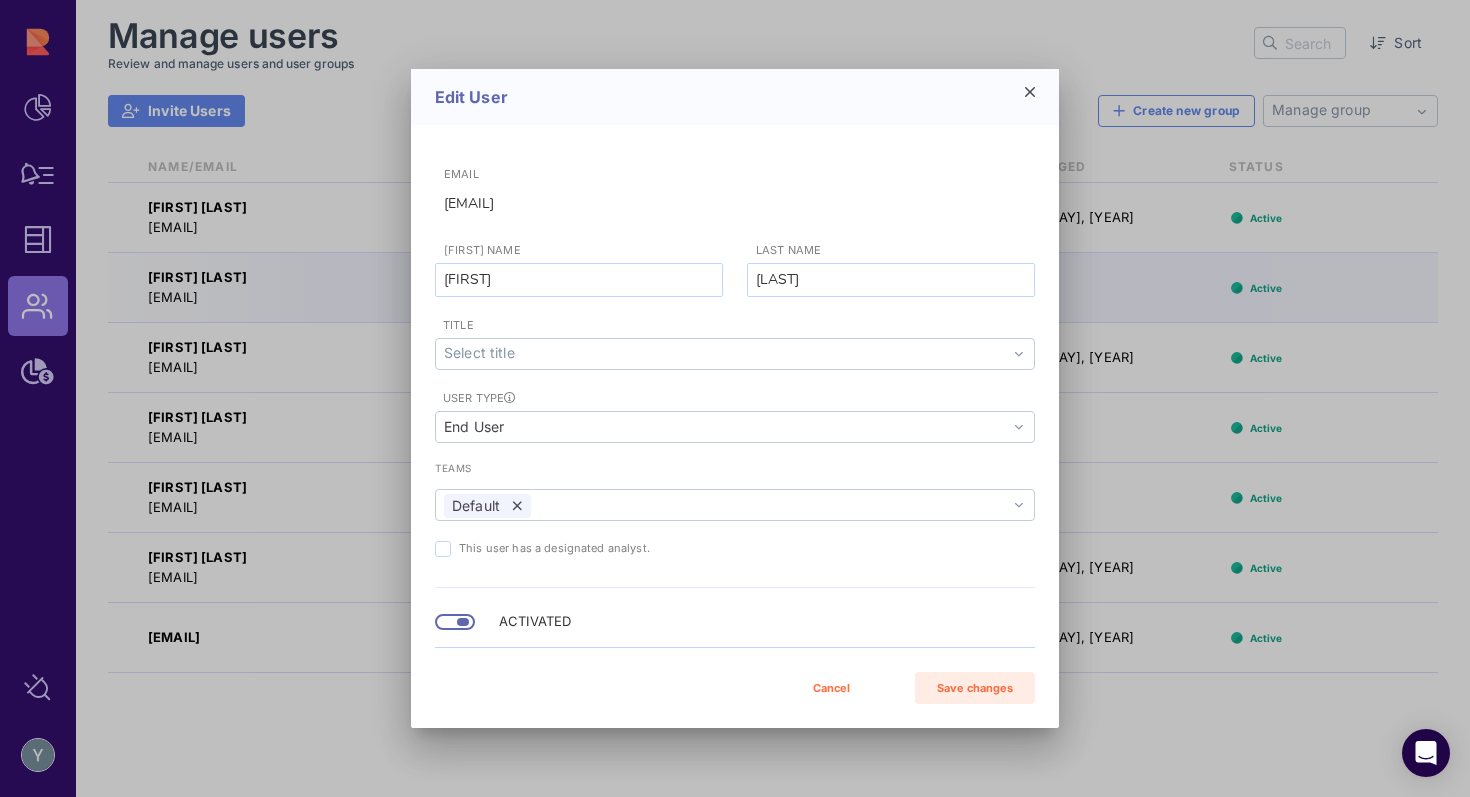 click on "teams Default Default Nothing found. List is empty." at bounding box center (735, 492) 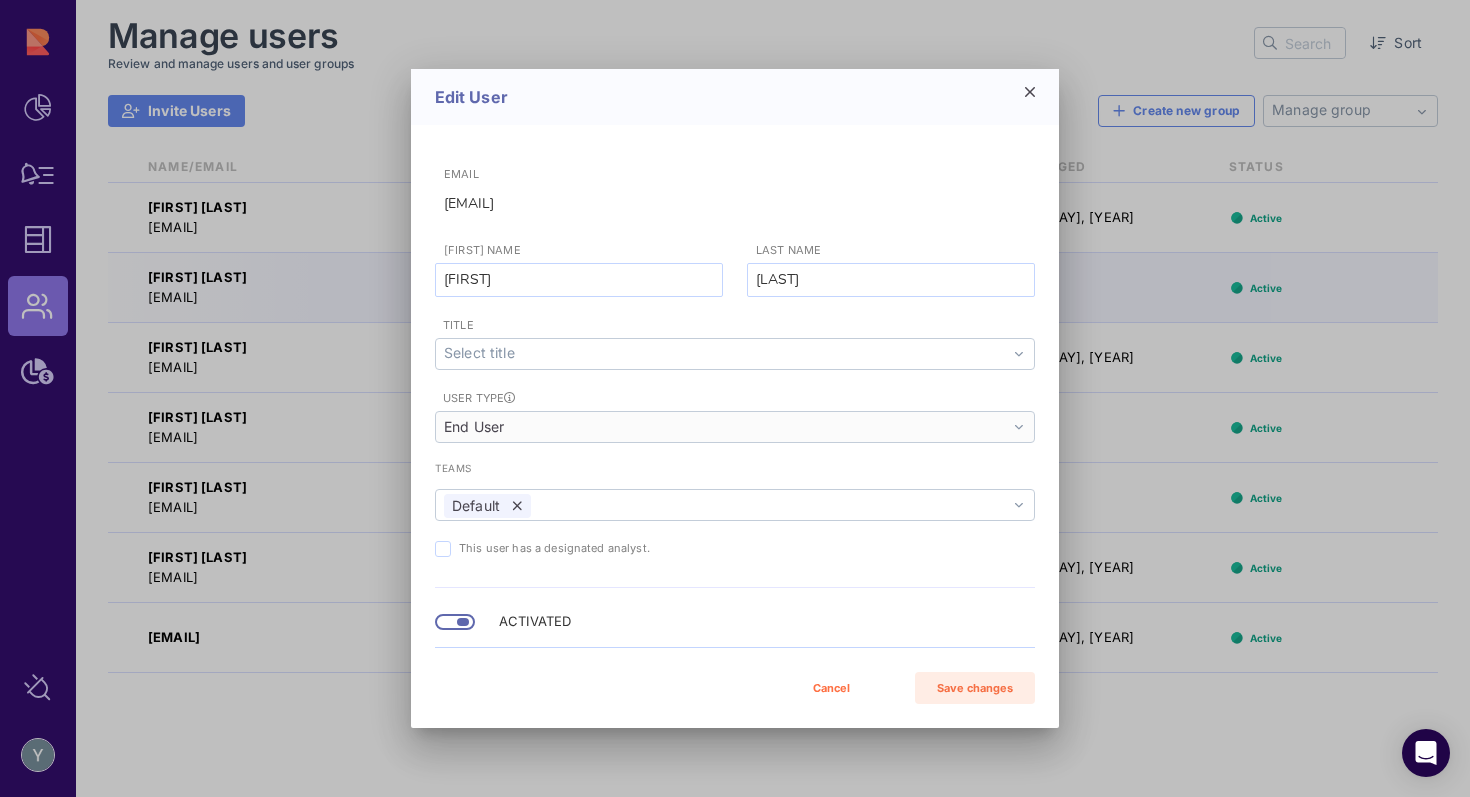 click on "End User" 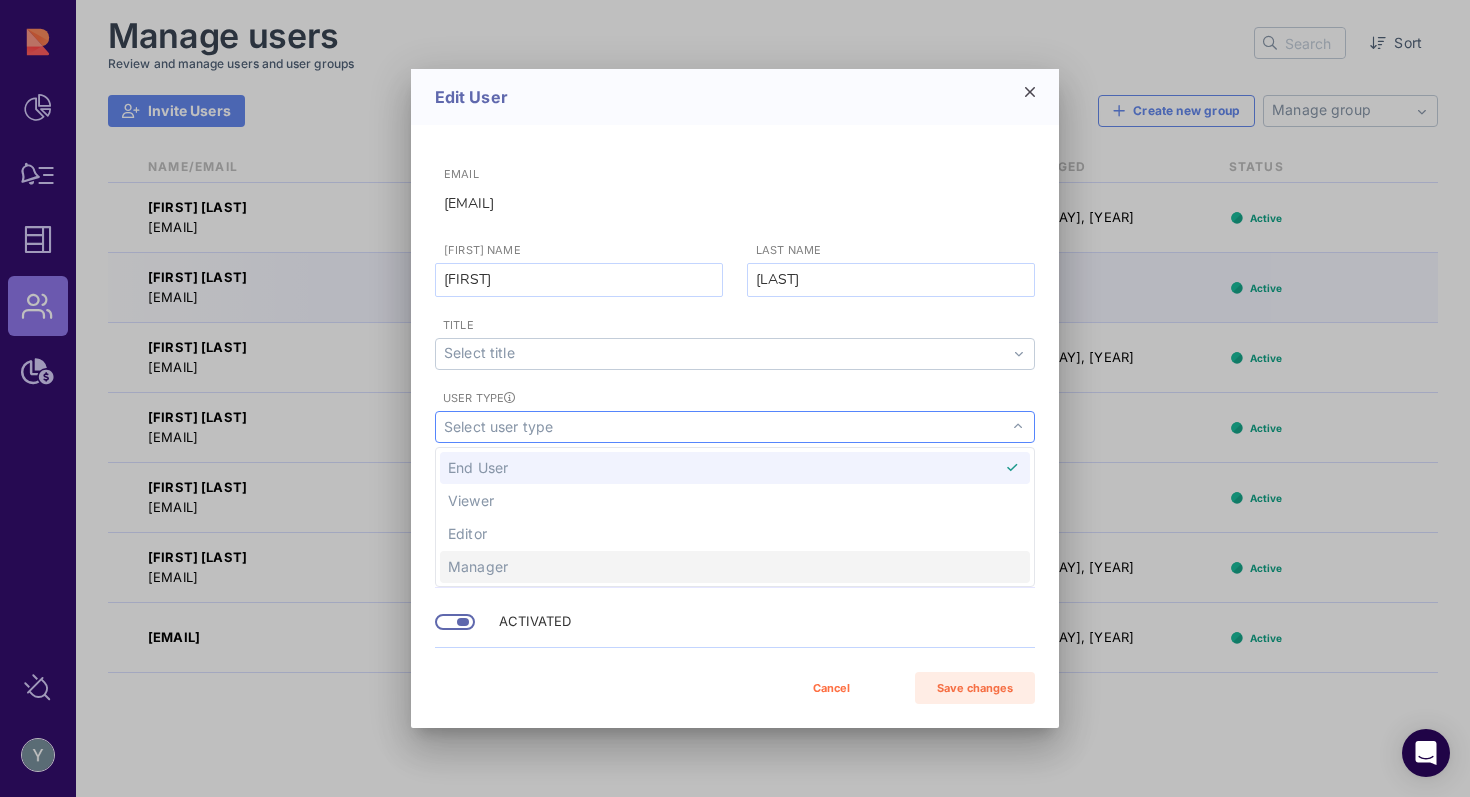 click on "Manager" at bounding box center [735, 567] 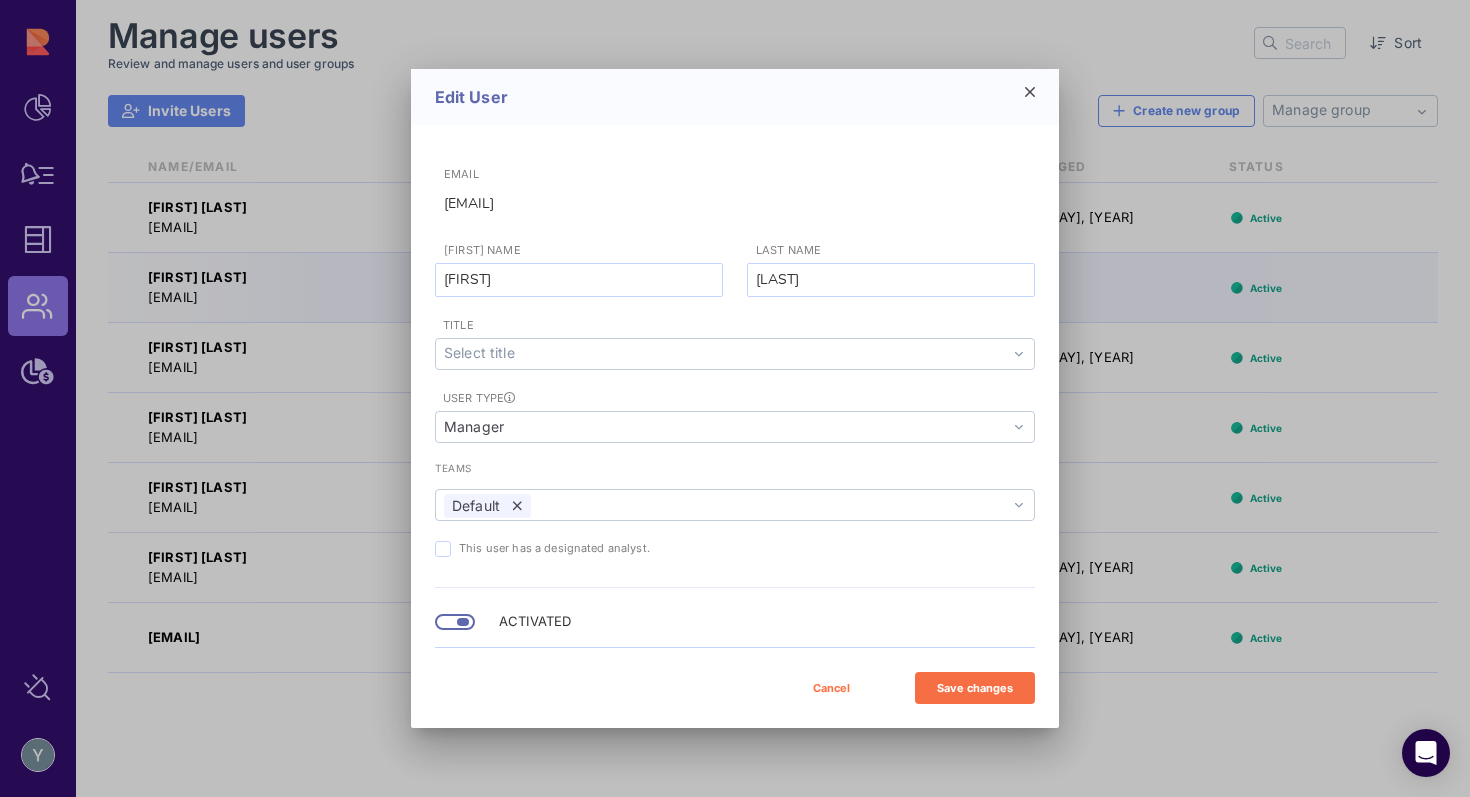 click on "Save changes" at bounding box center (975, 688) 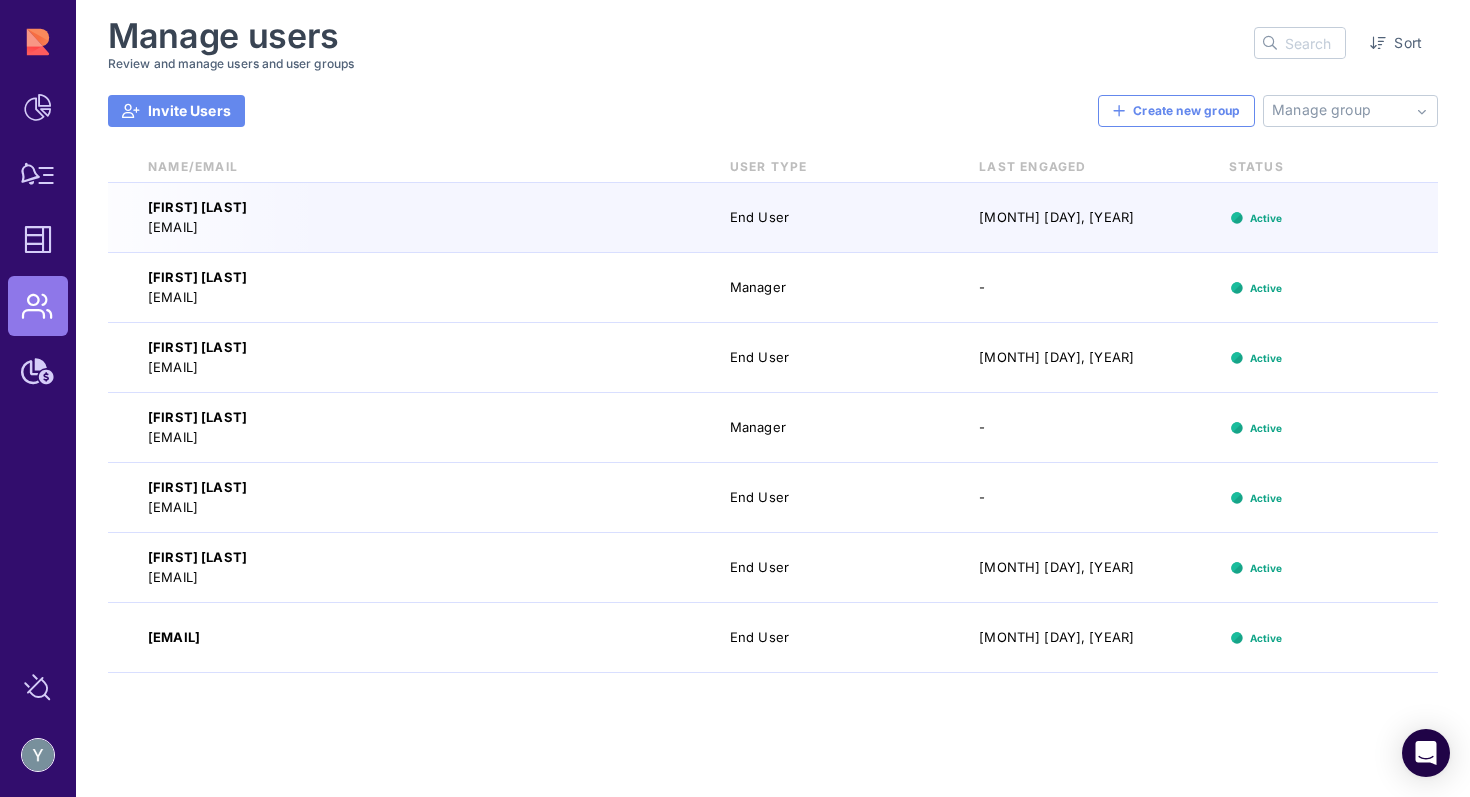 click on "Invite Users" 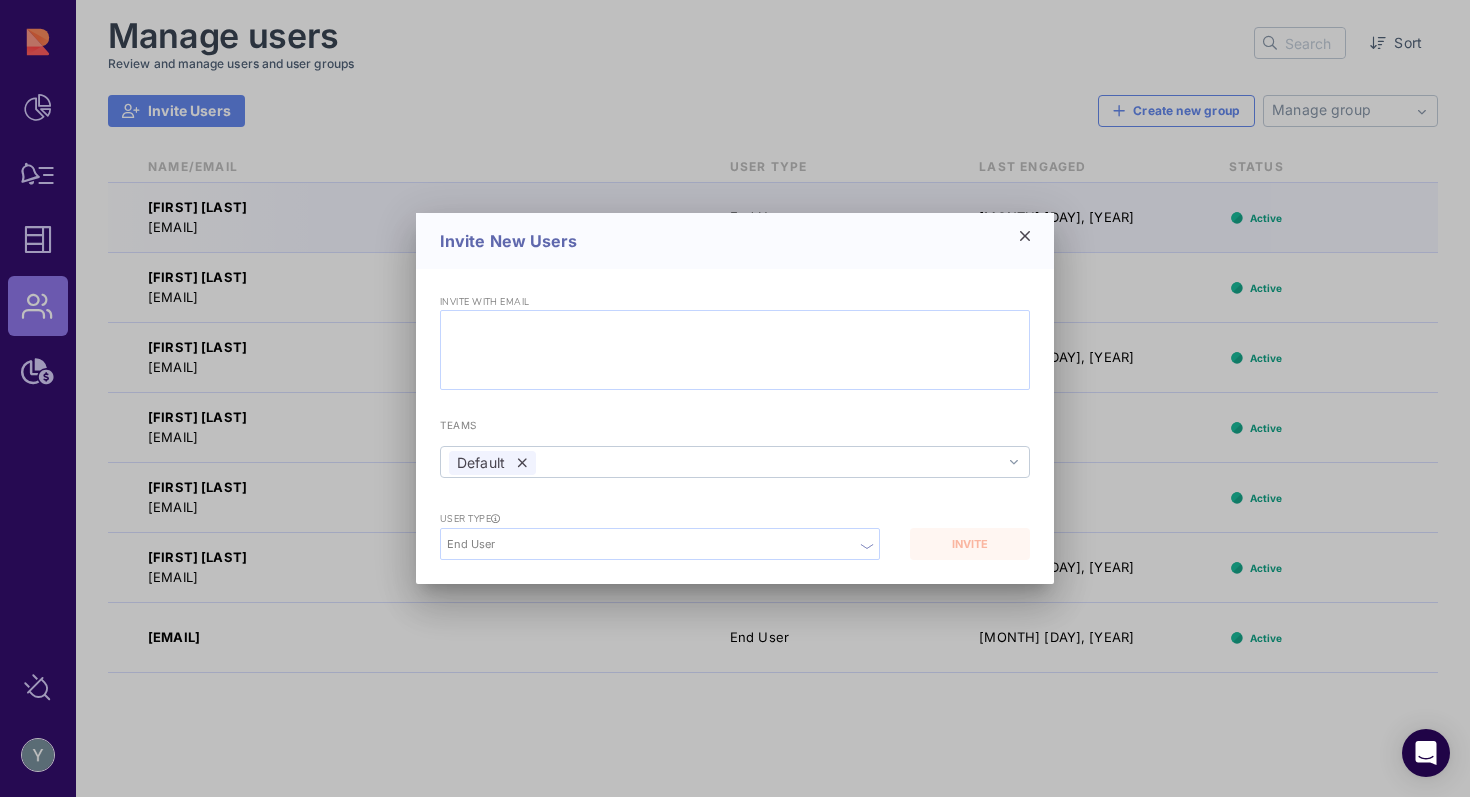 click 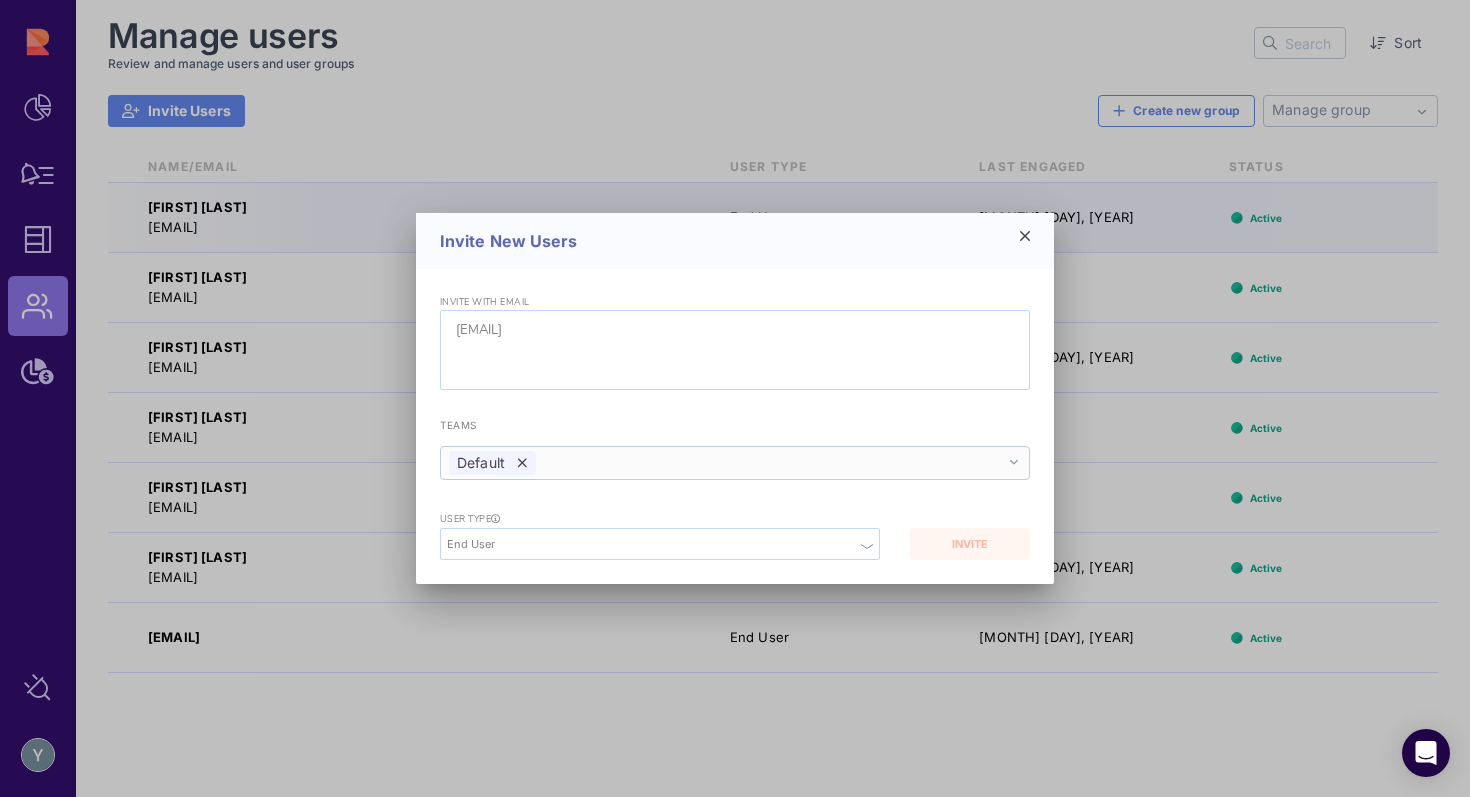 type on "yaron@ironvest.com" 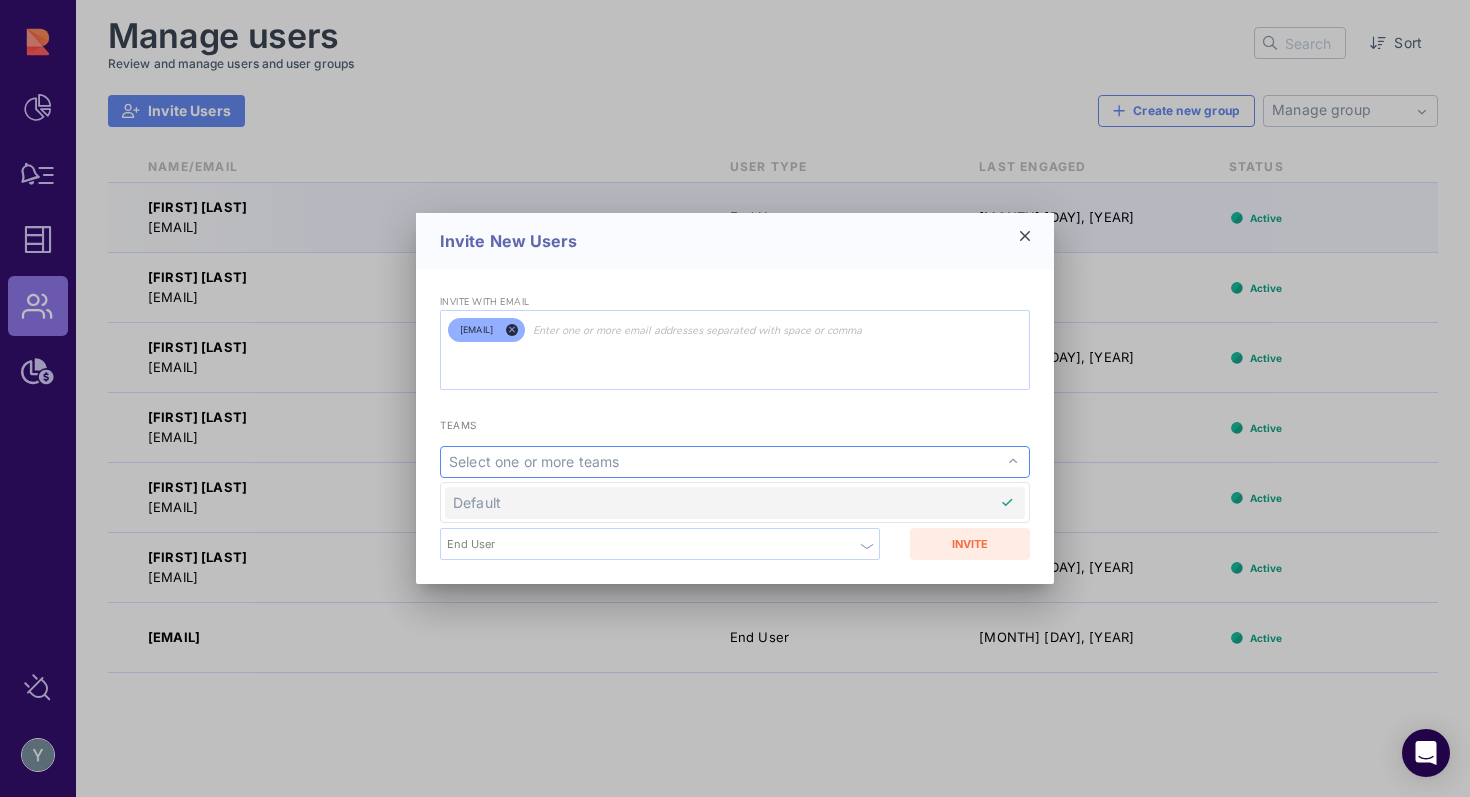 click on "teams" at bounding box center (735, 425) 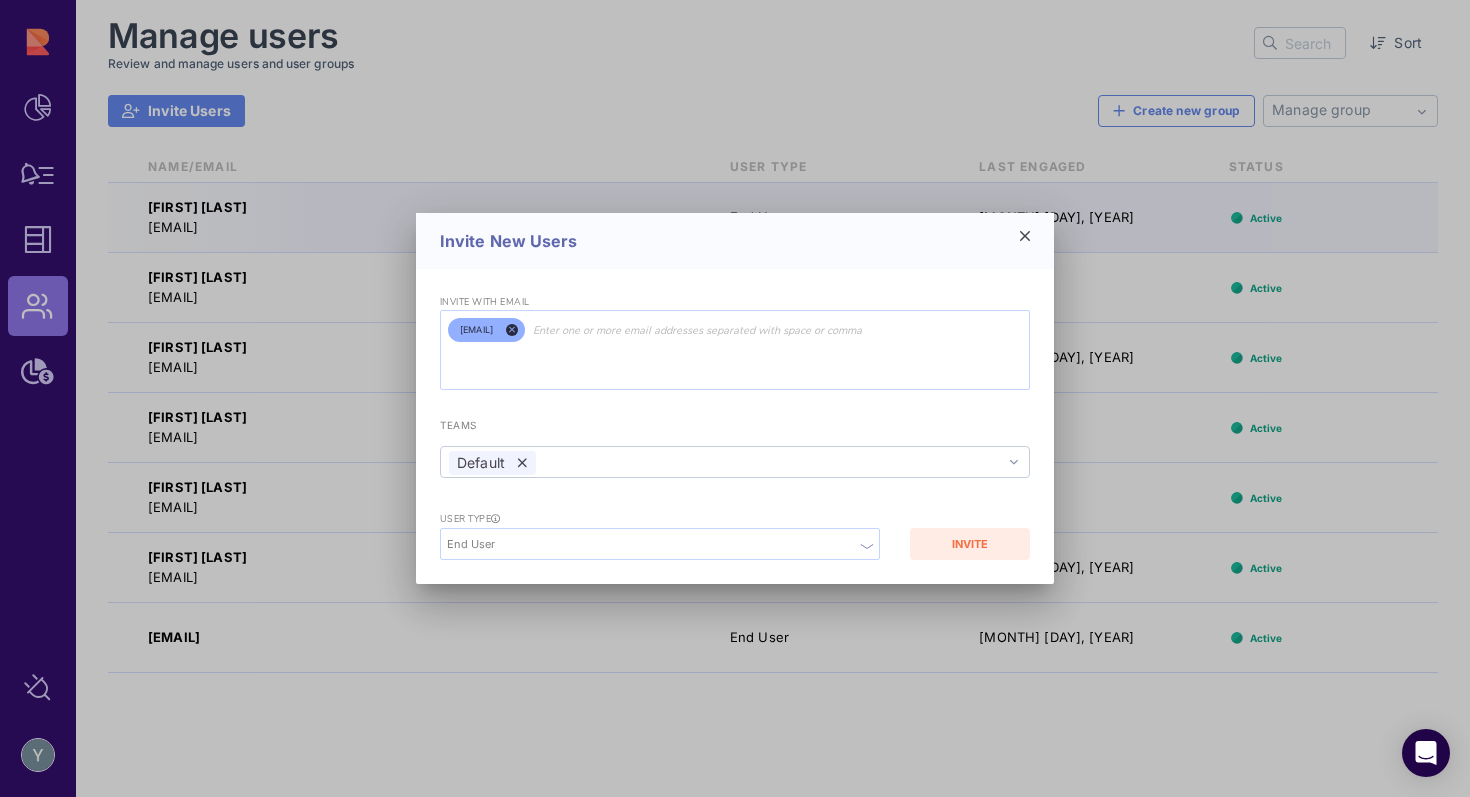 click on "End User" 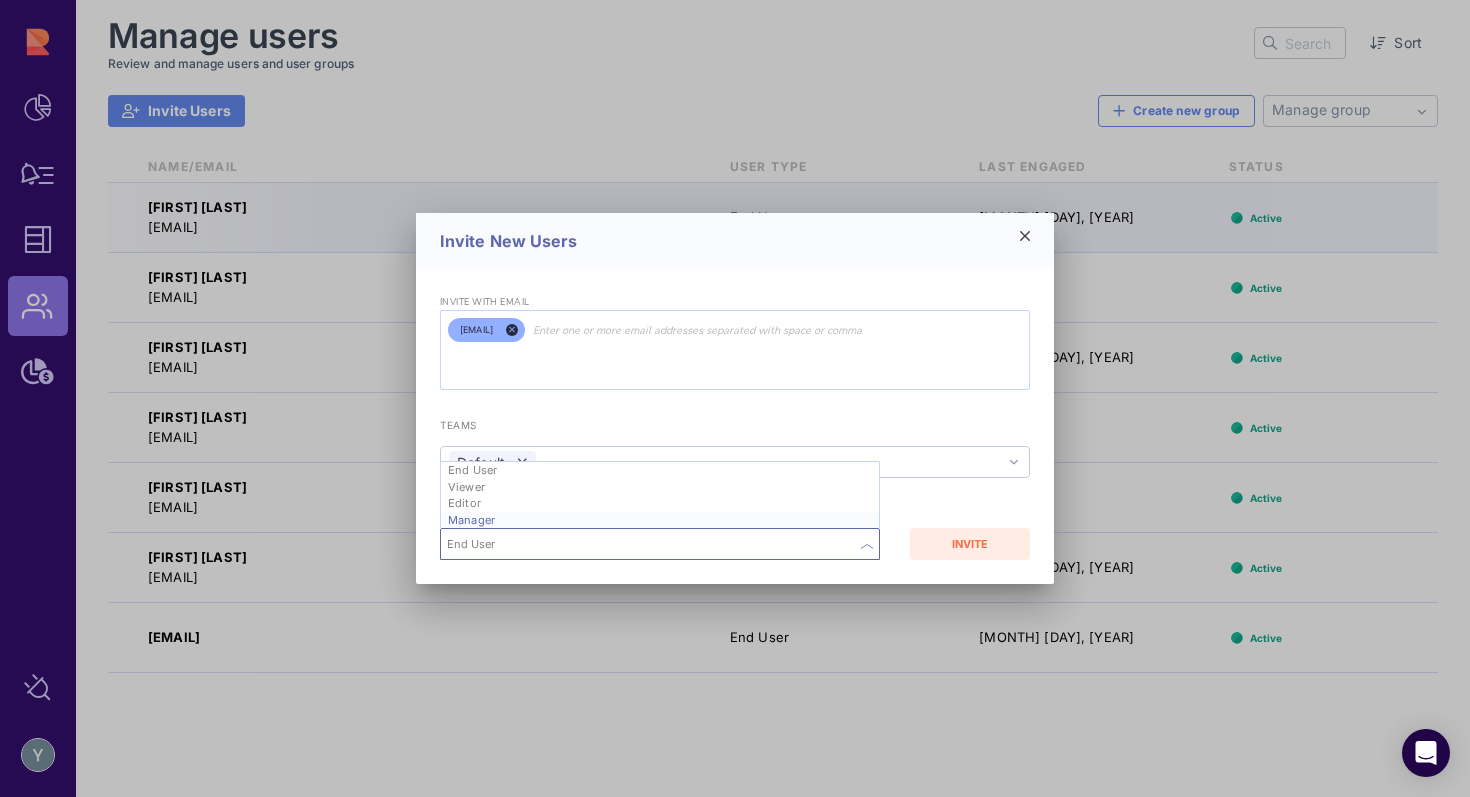 click on "Manager" 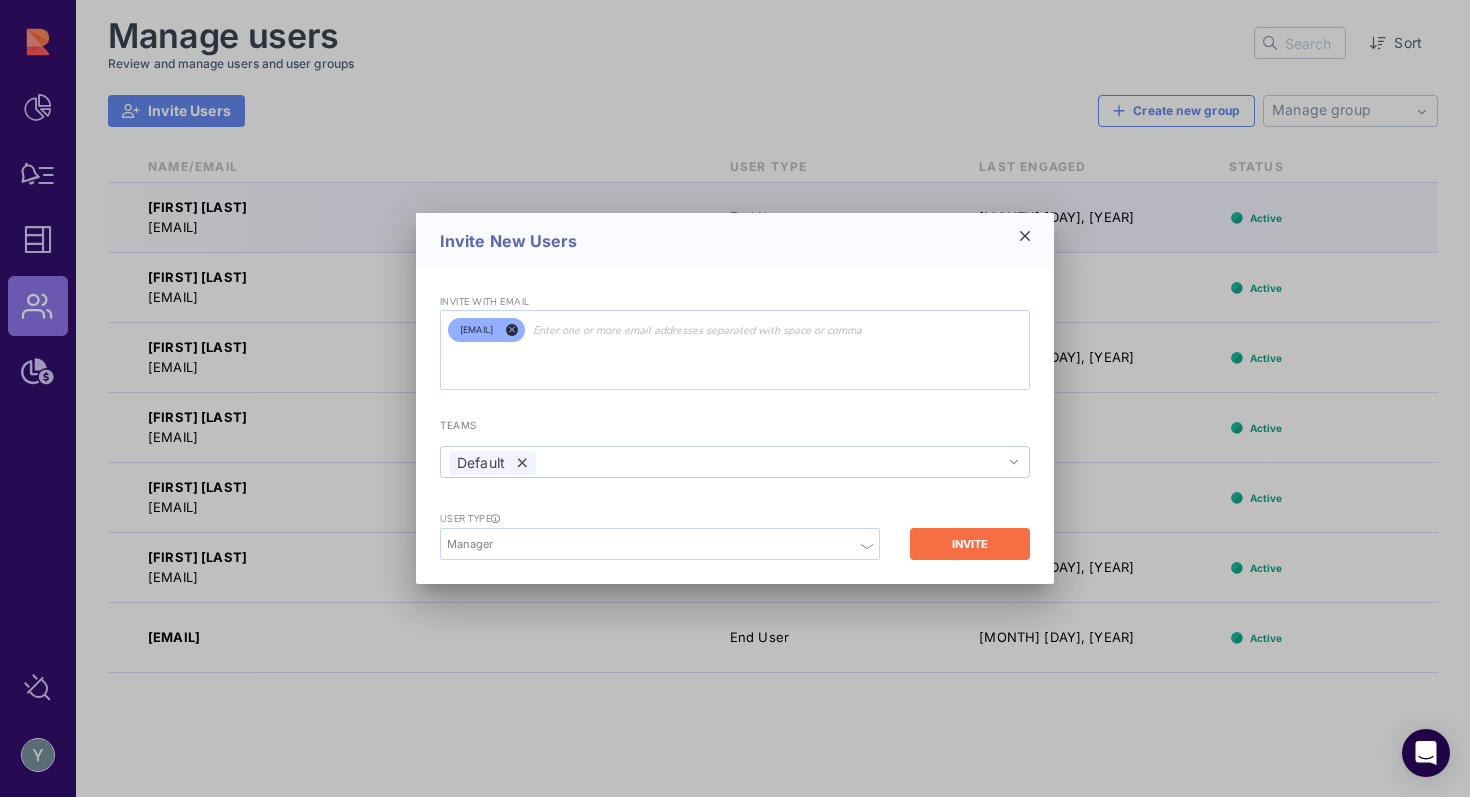 click on "INVITE" at bounding box center [970, 544] 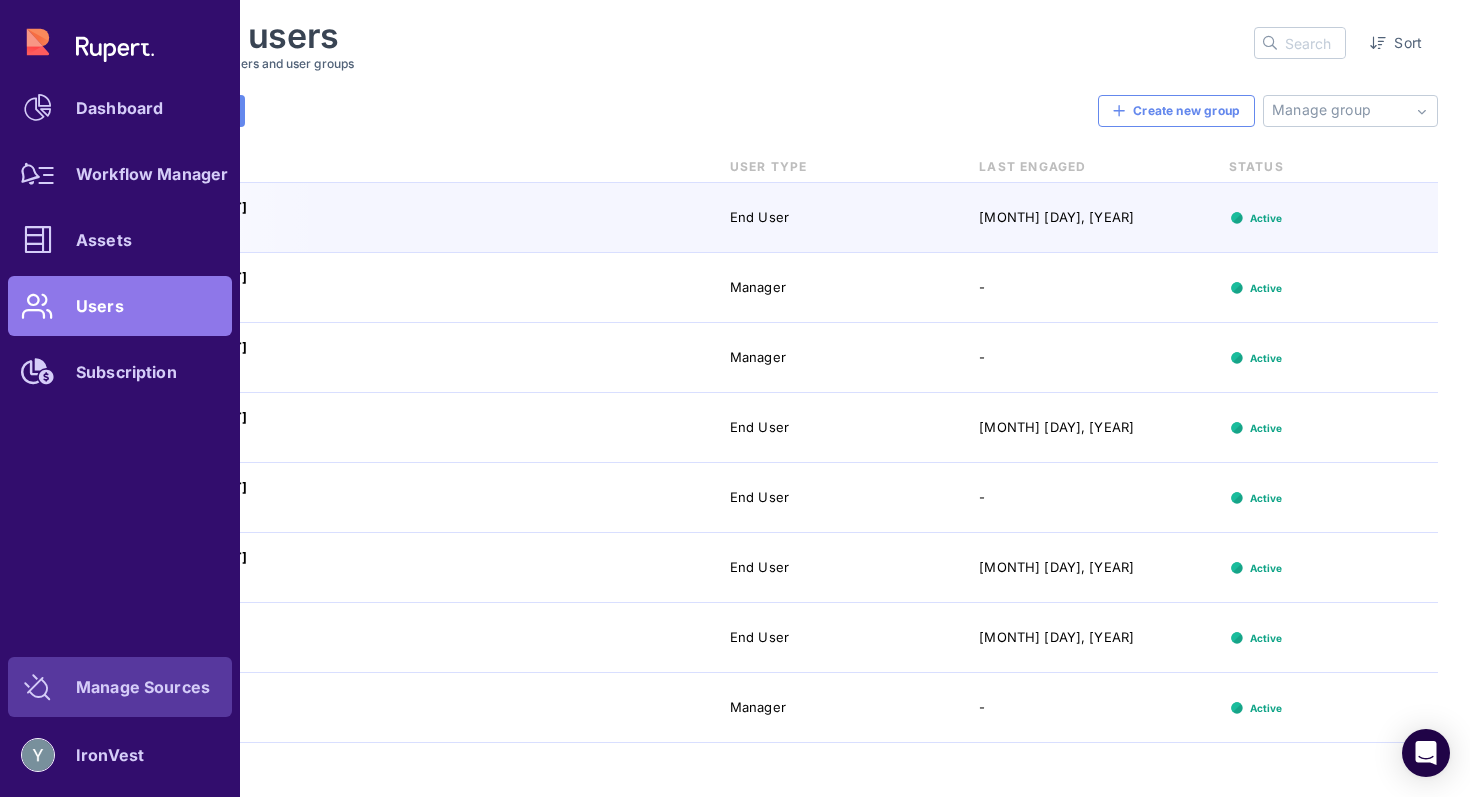 click on "Manage Sources" at bounding box center (120, 687) 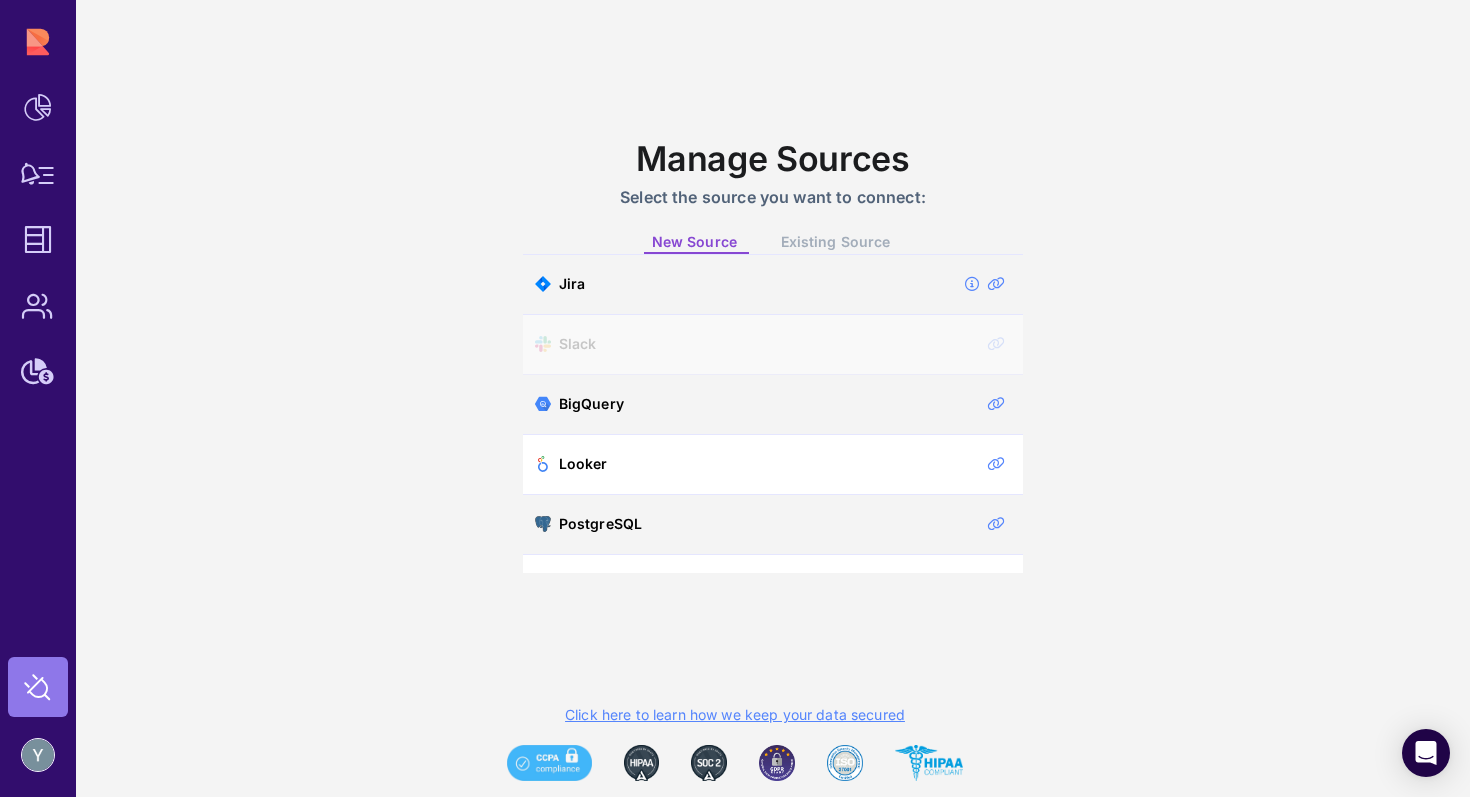 click on "Existing Source" 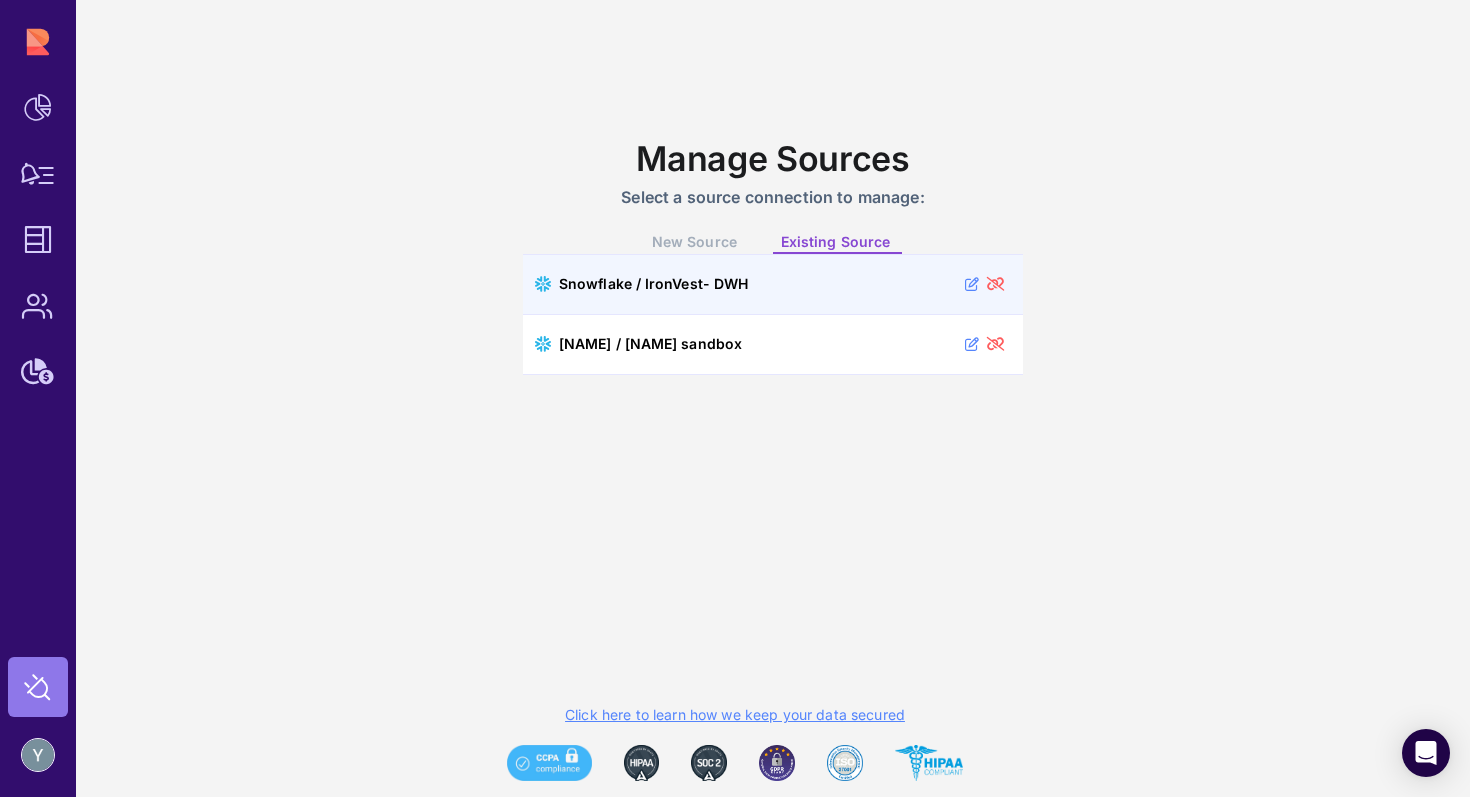 click at bounding box center (972, 284) 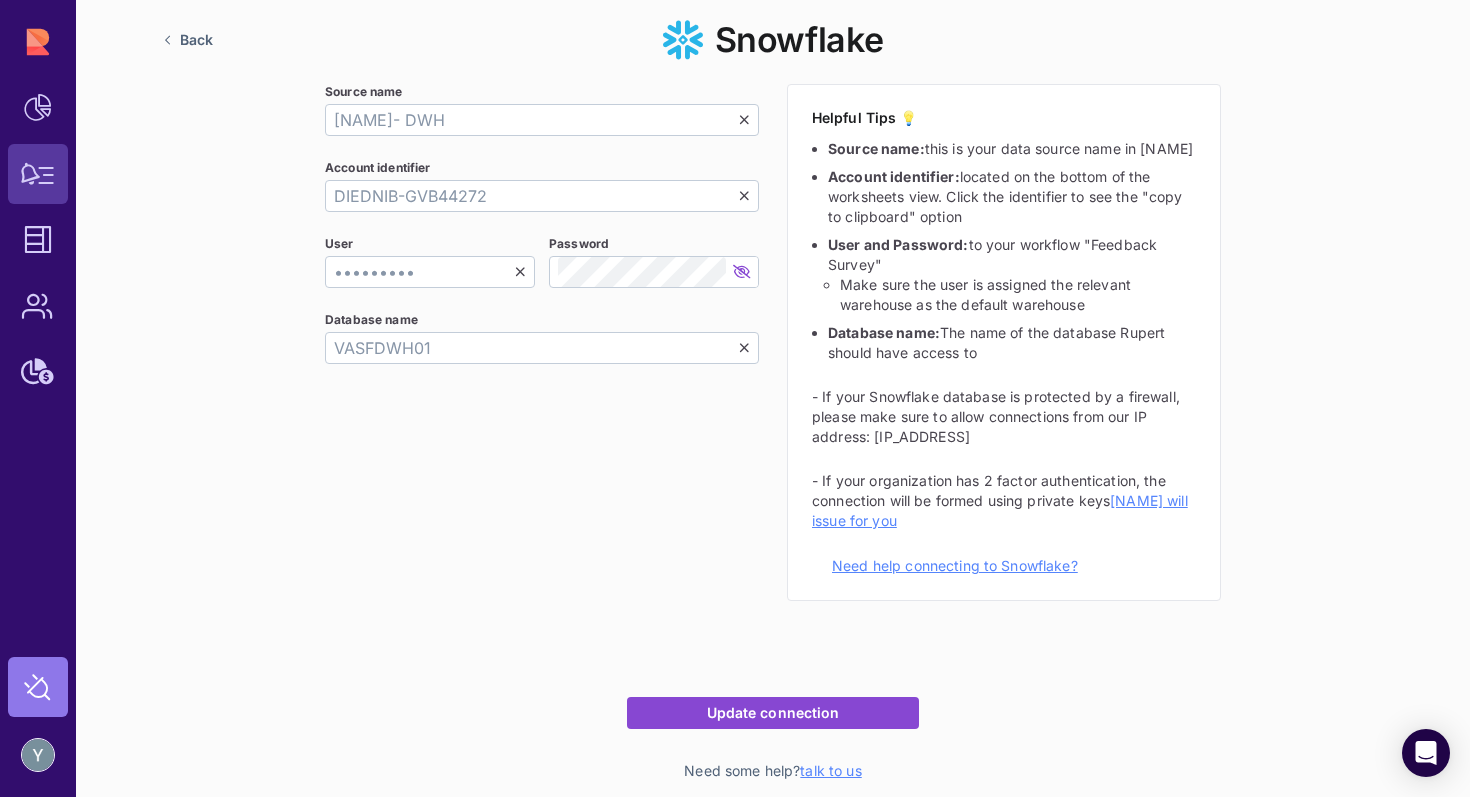 click on "Back" 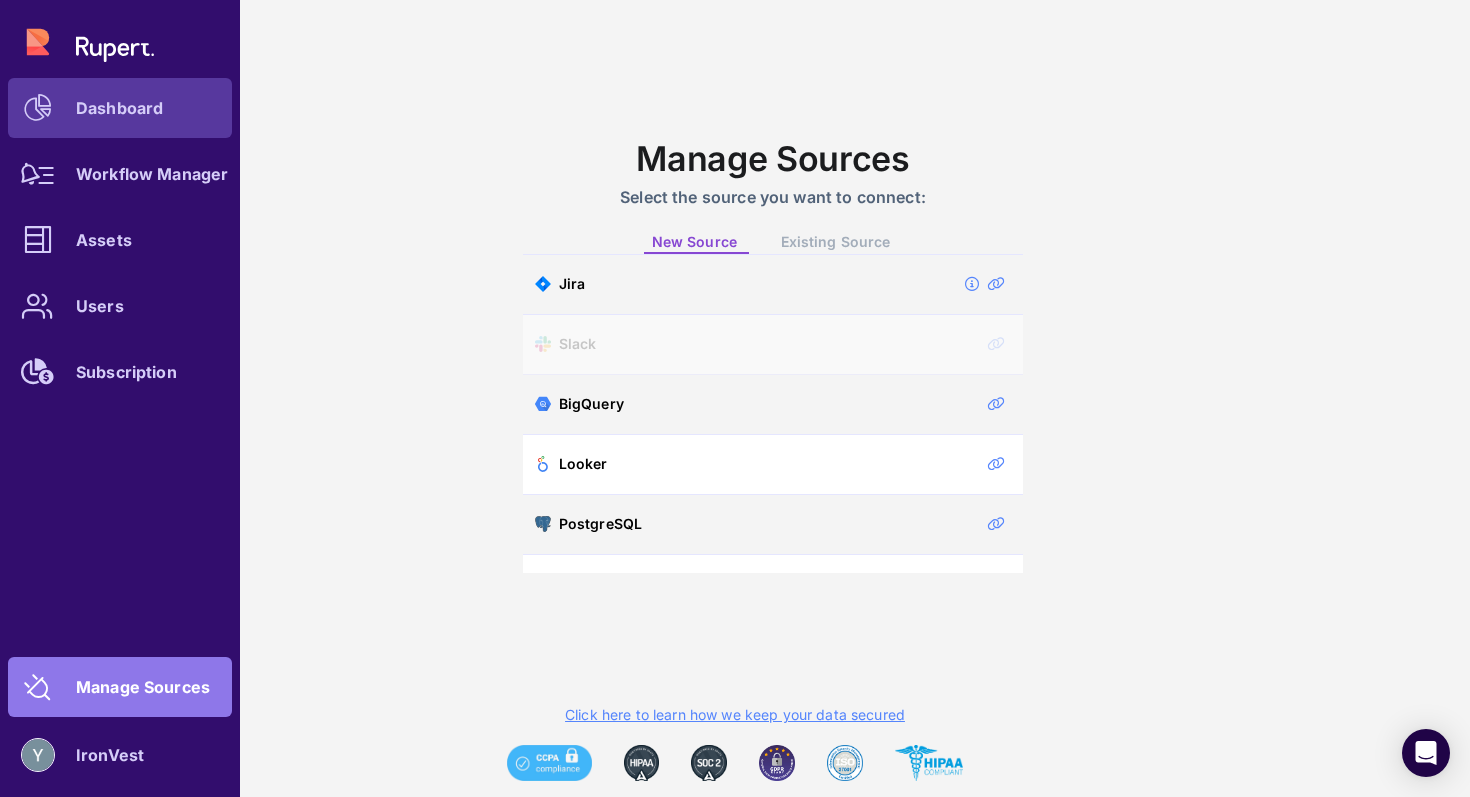 click on "Dashboard" 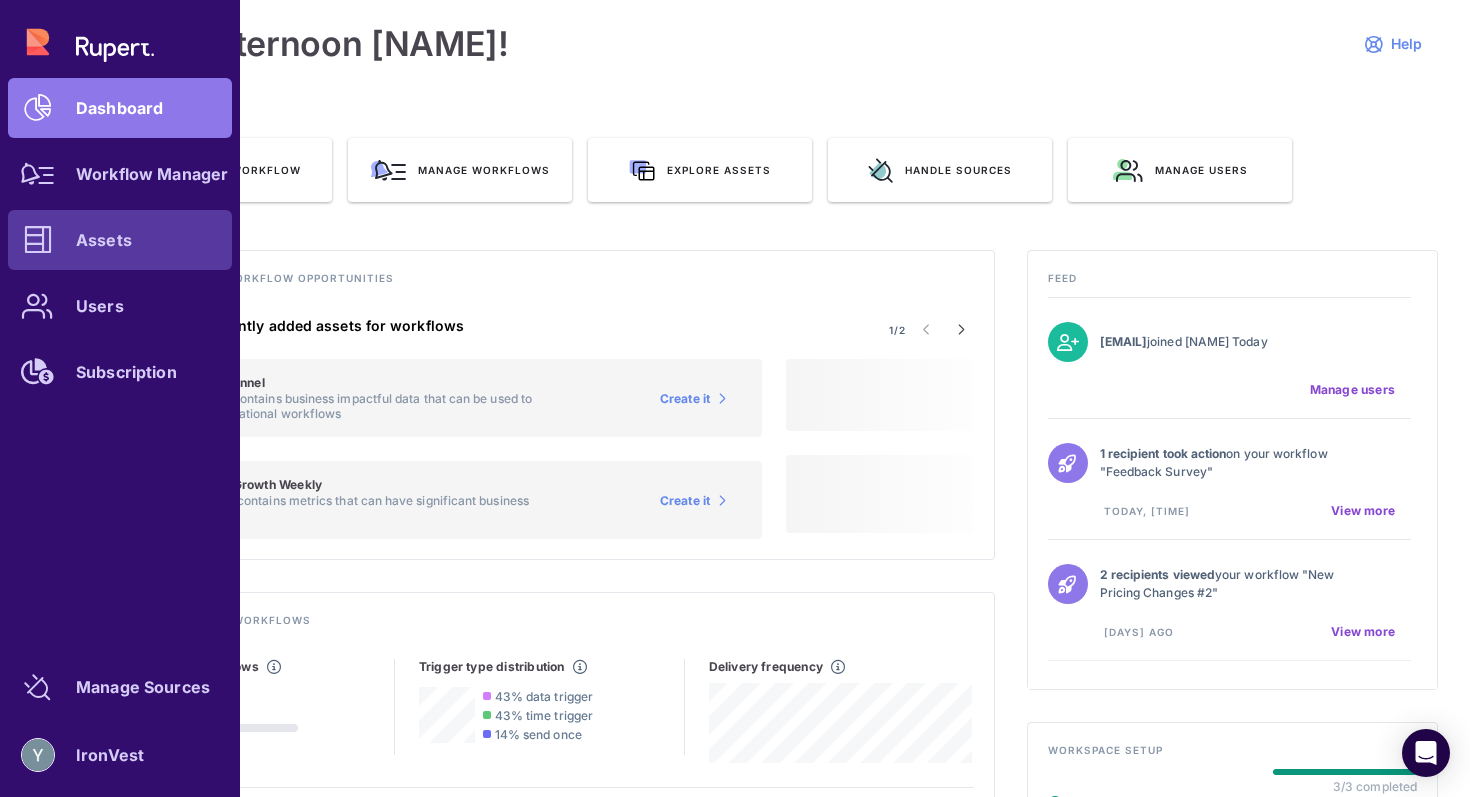 click on "Assets" 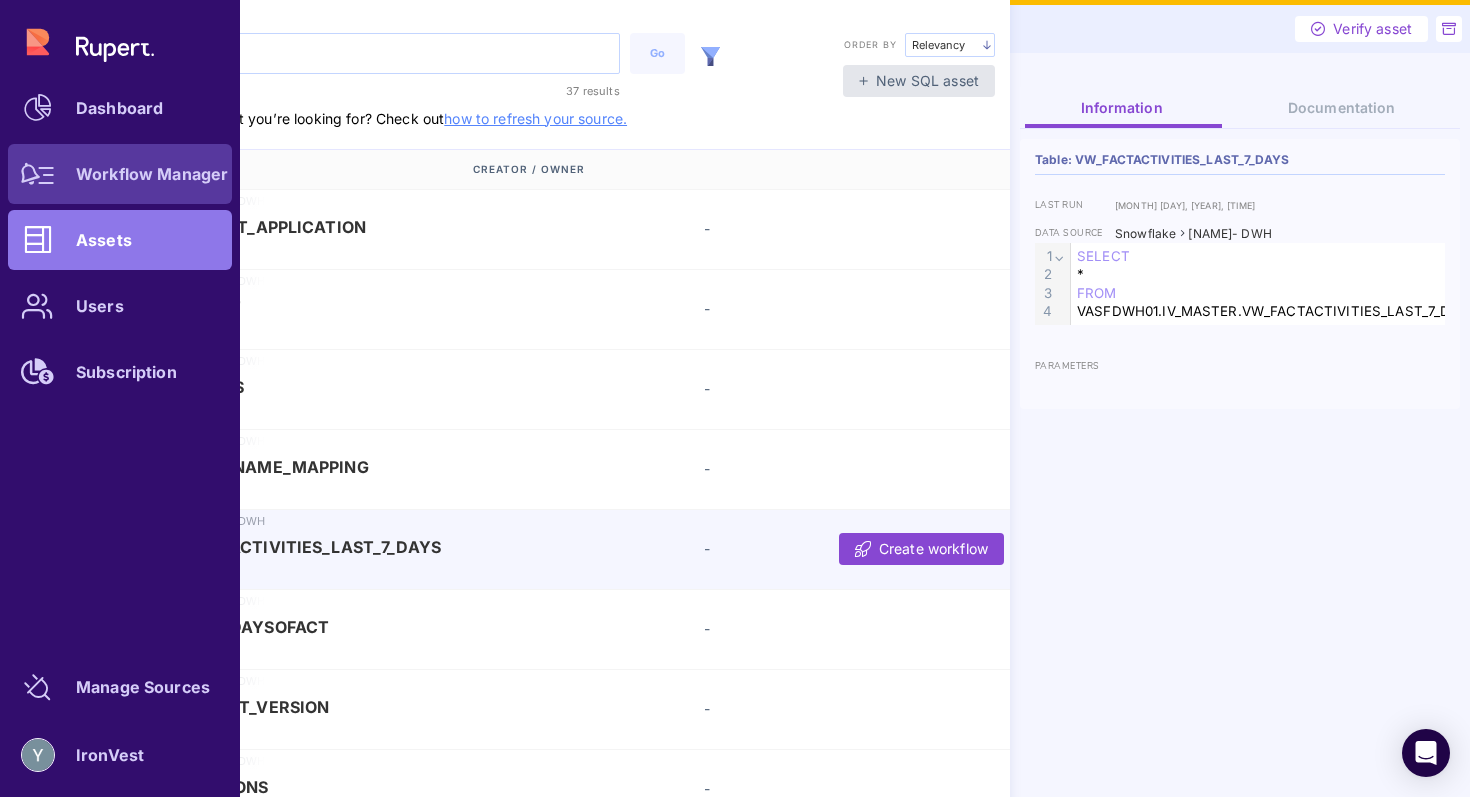 click on "Workflow Manager" 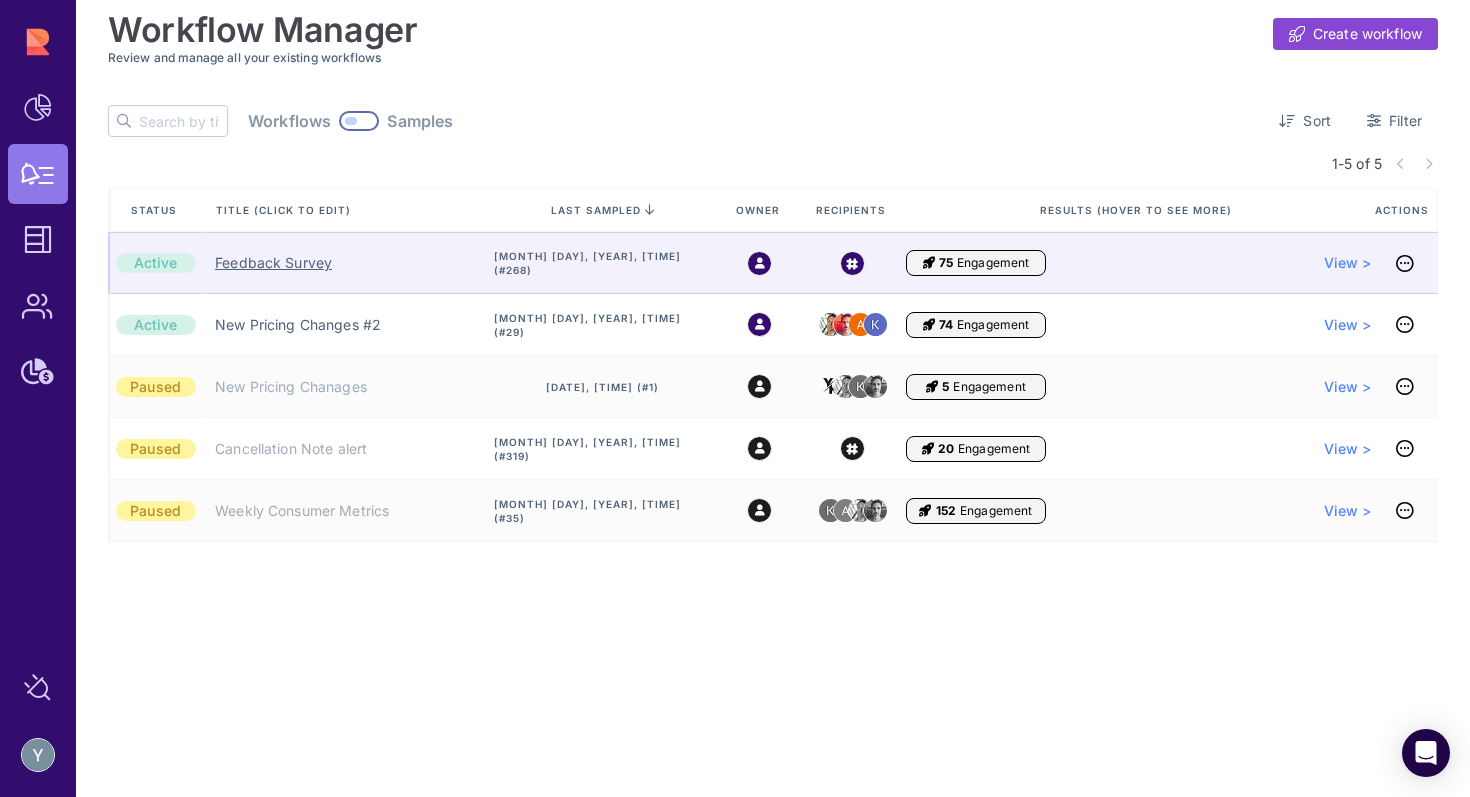 click on "Feedback Survey" at bounding box center [273, 263] 